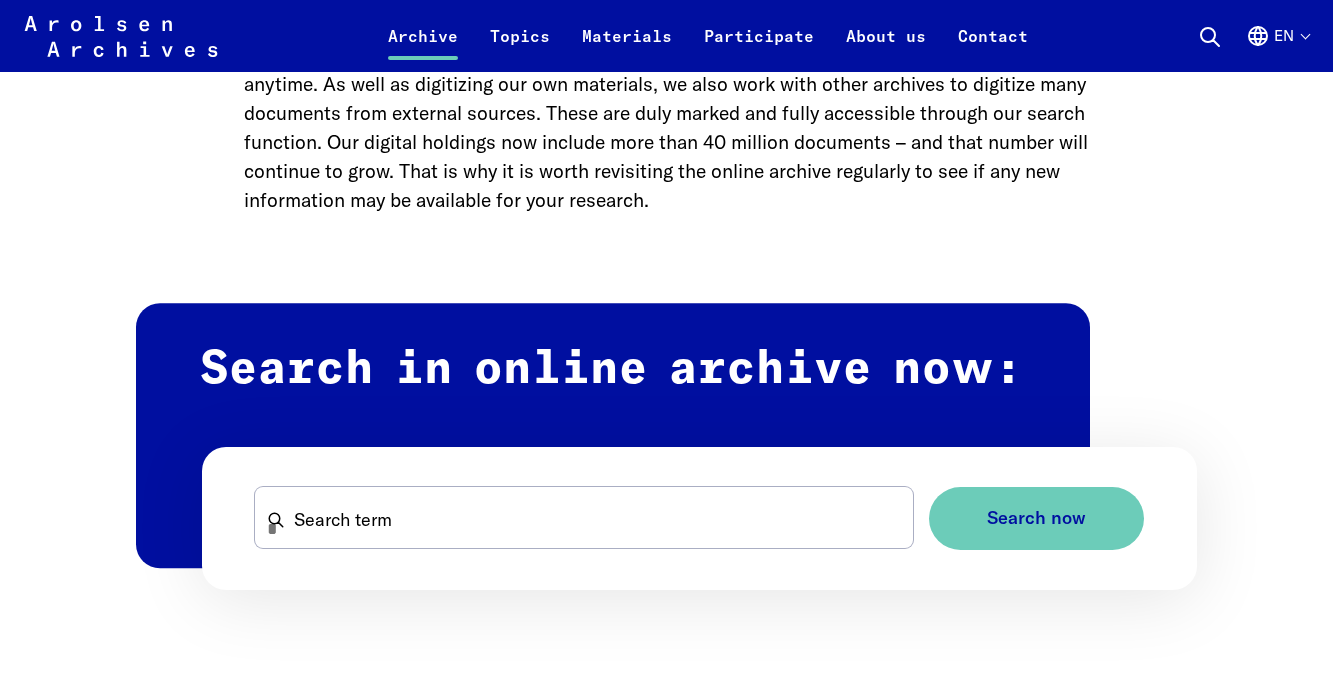 scroll, scrollTop: 1064, scrollLeft: 0, axis: vertical 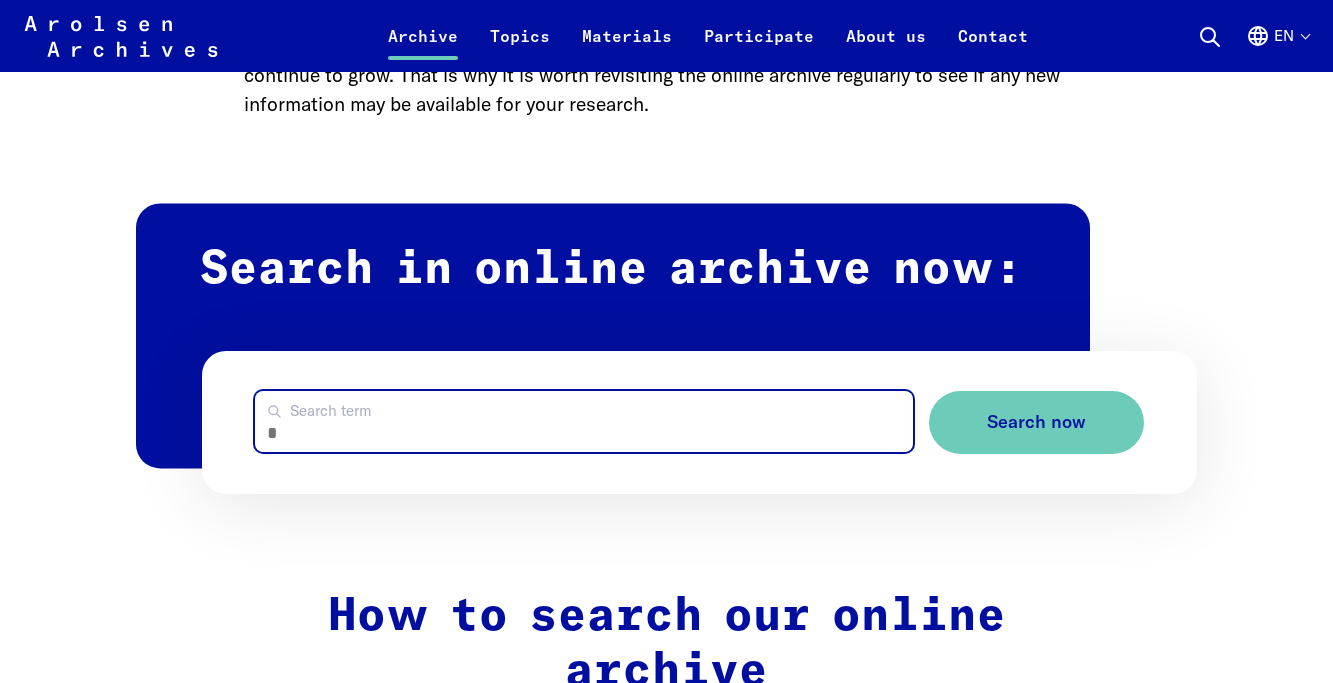 click on "Search term" at bounding box center [584, 421] 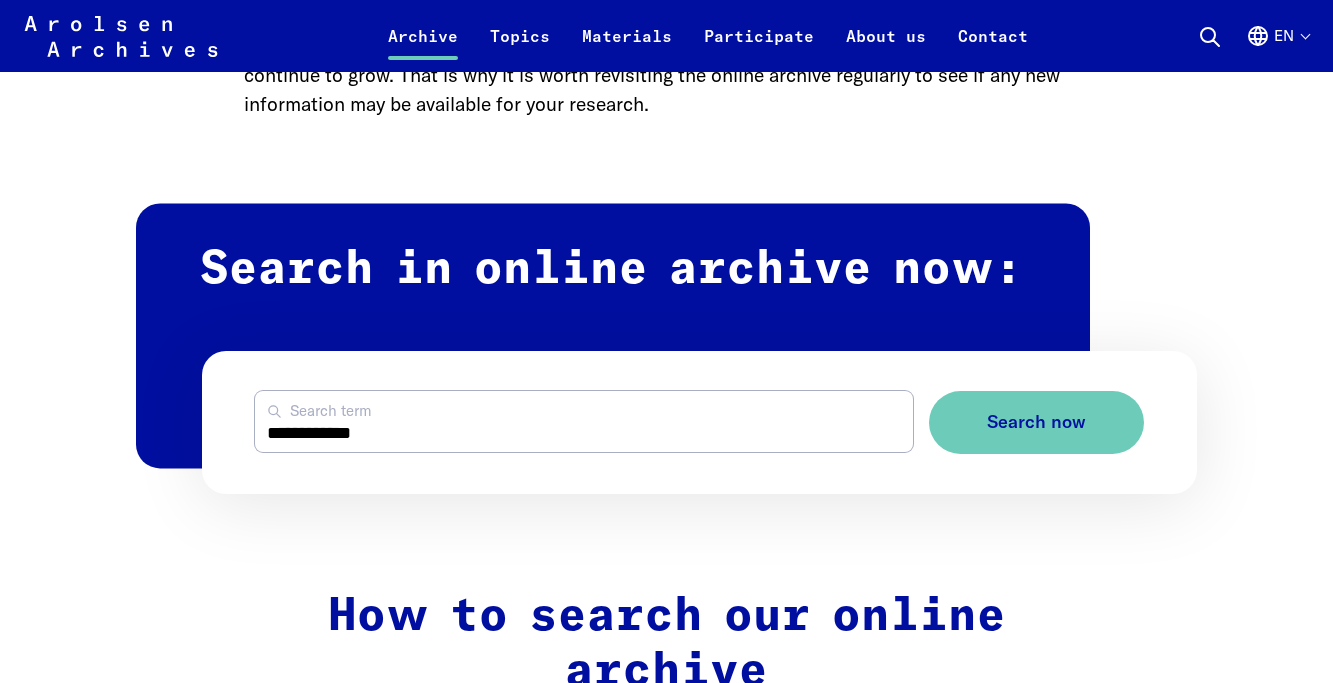 click on "Search now" at bounding box center [1036, 422] 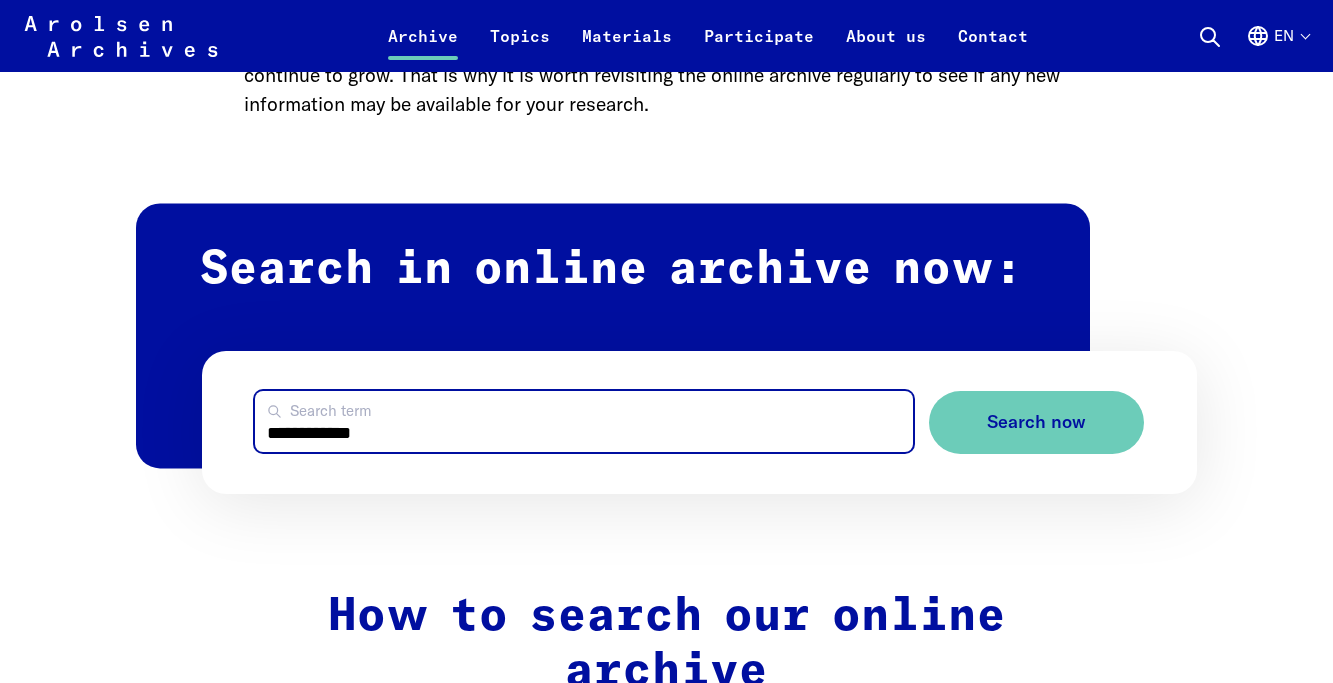 click on "**********" at bounding box center [584, 421] 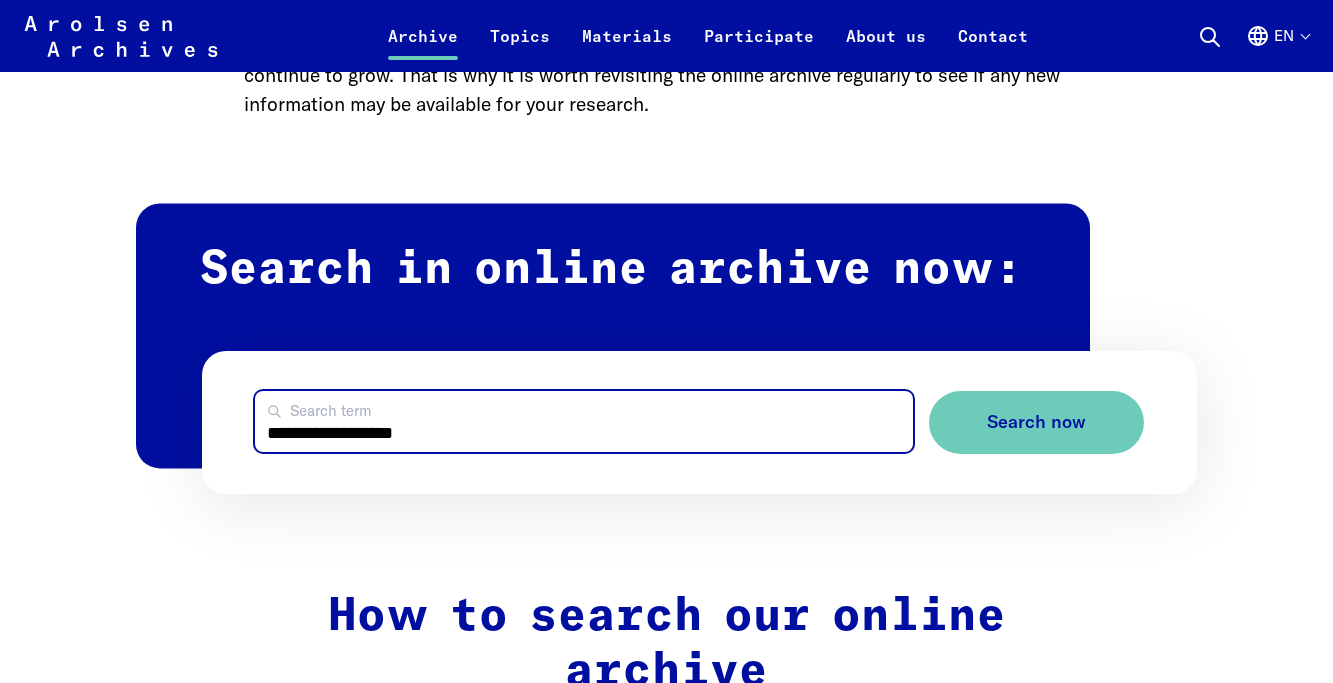 type on "**********" 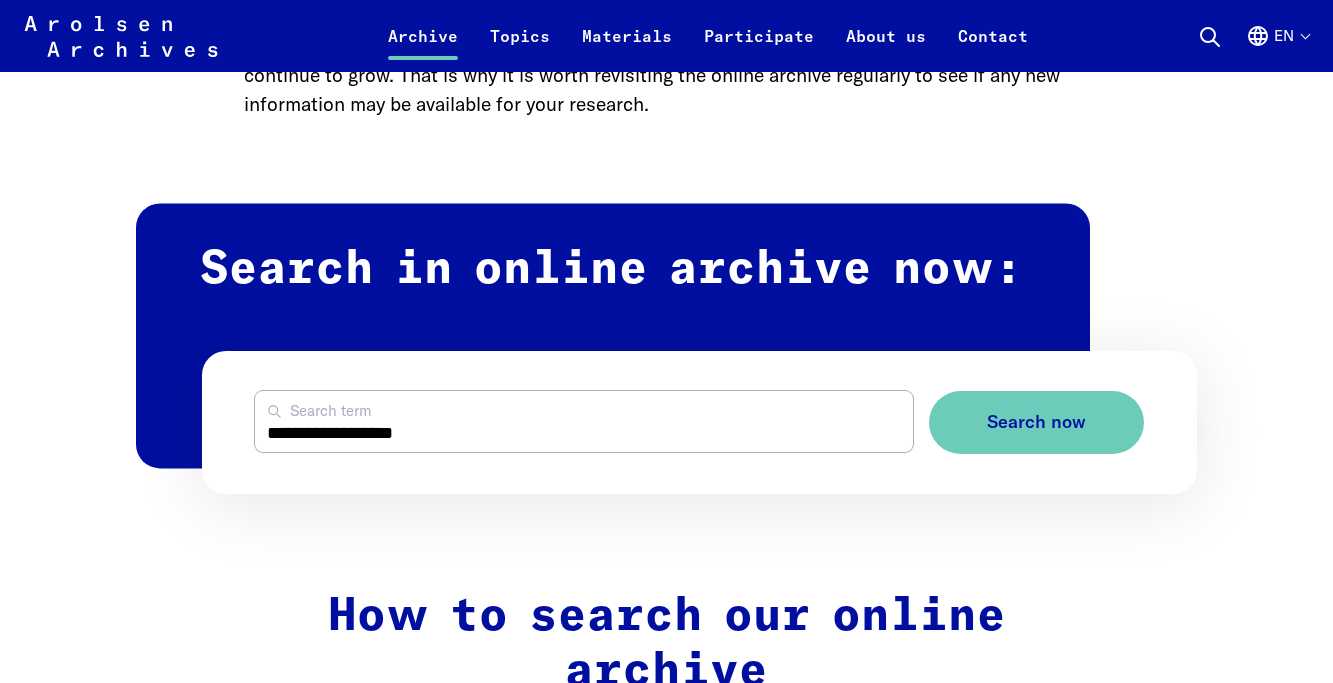 click on "Search now" at bounding box center [1036, 422] 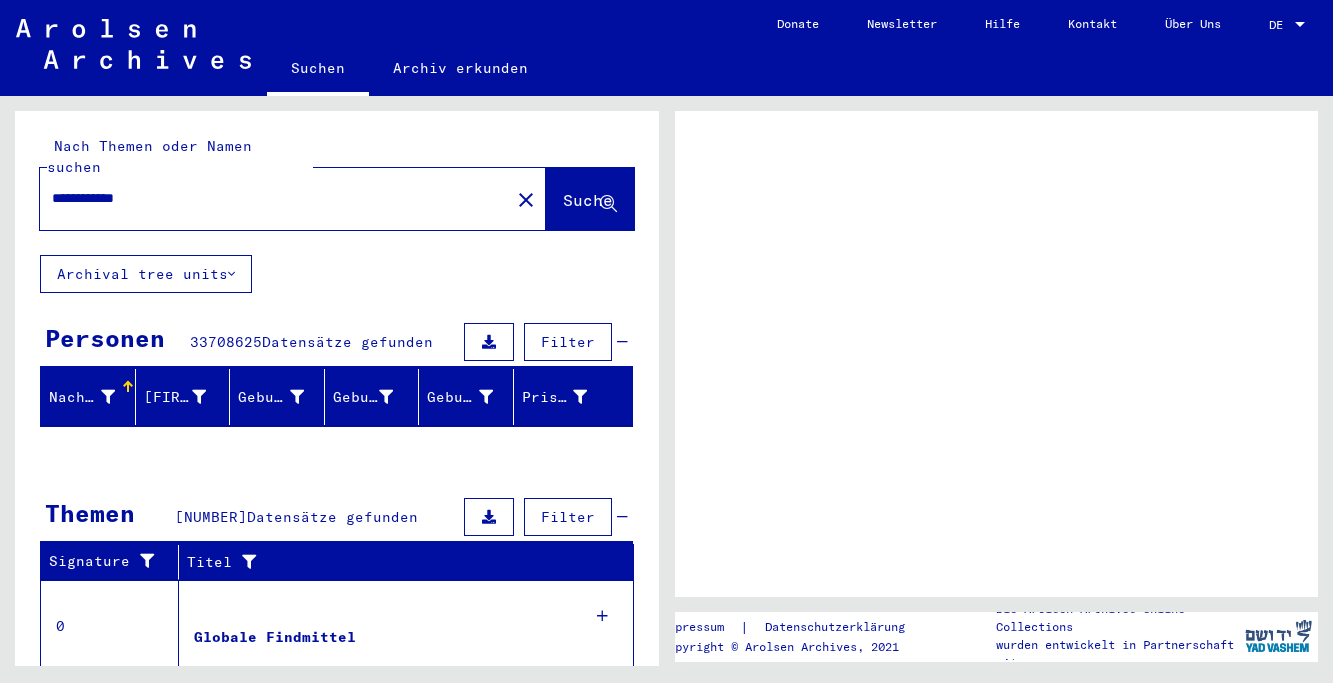 scroll, scrollTop: 0, scrollLeft: 0, axis: both 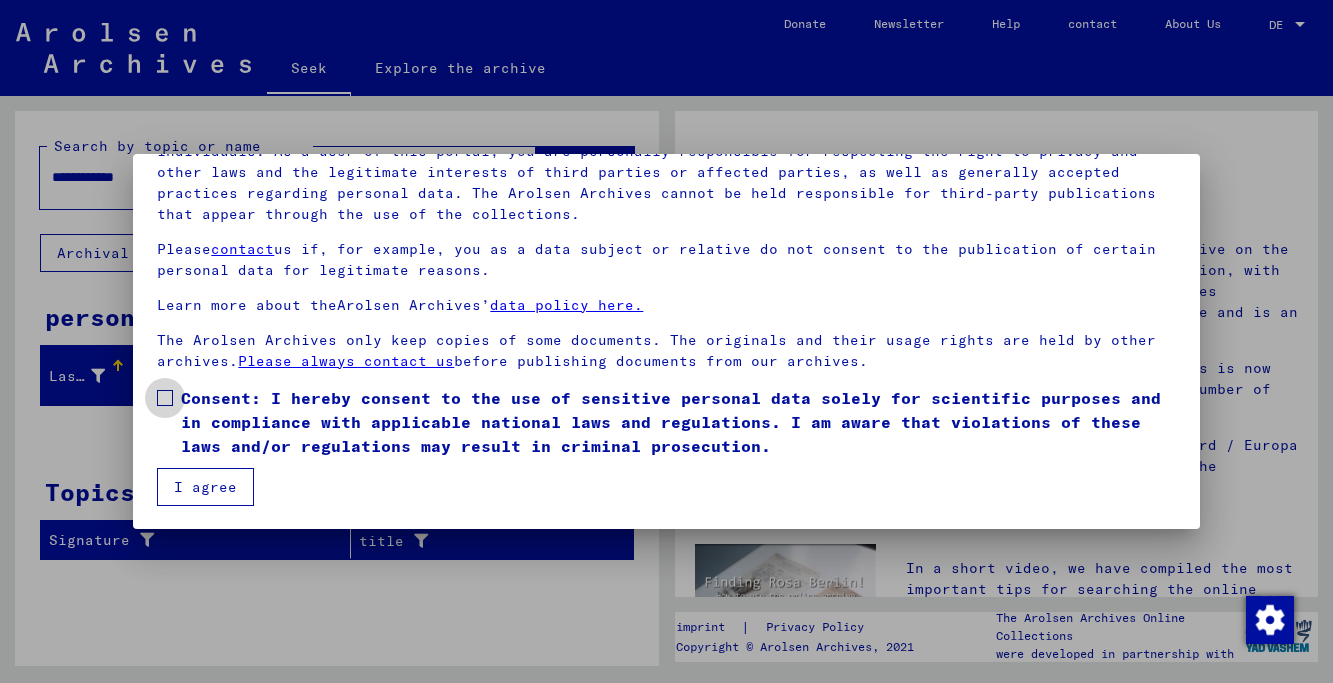 click at bounding box center [165, 398] 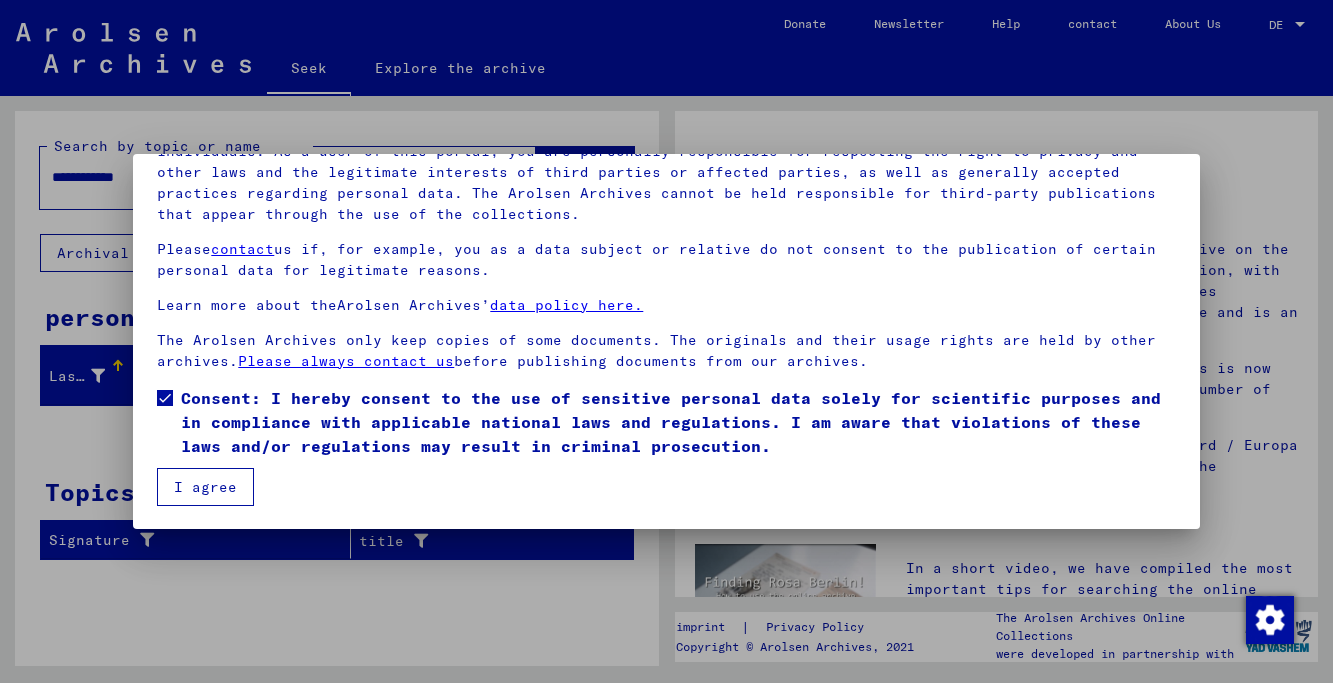 click on "I agree" at bounding box center (205, 487) 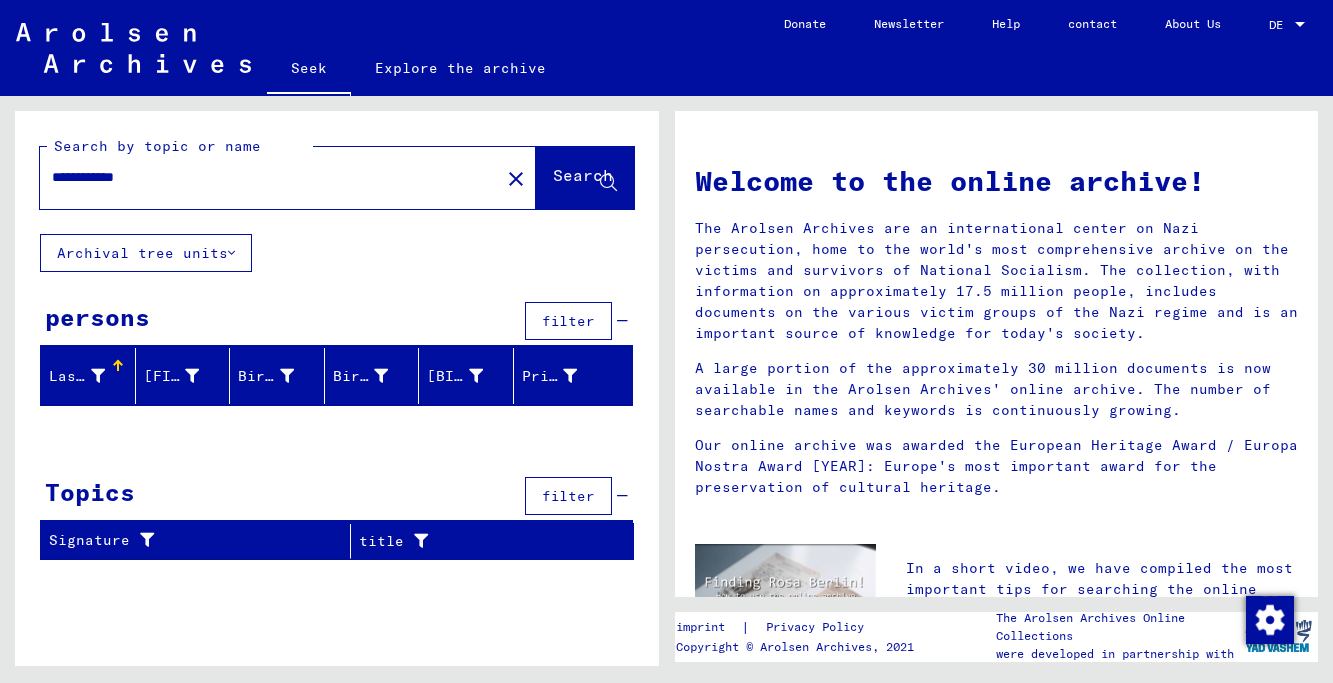 click on "Last name" at bounding box center (89, 376) 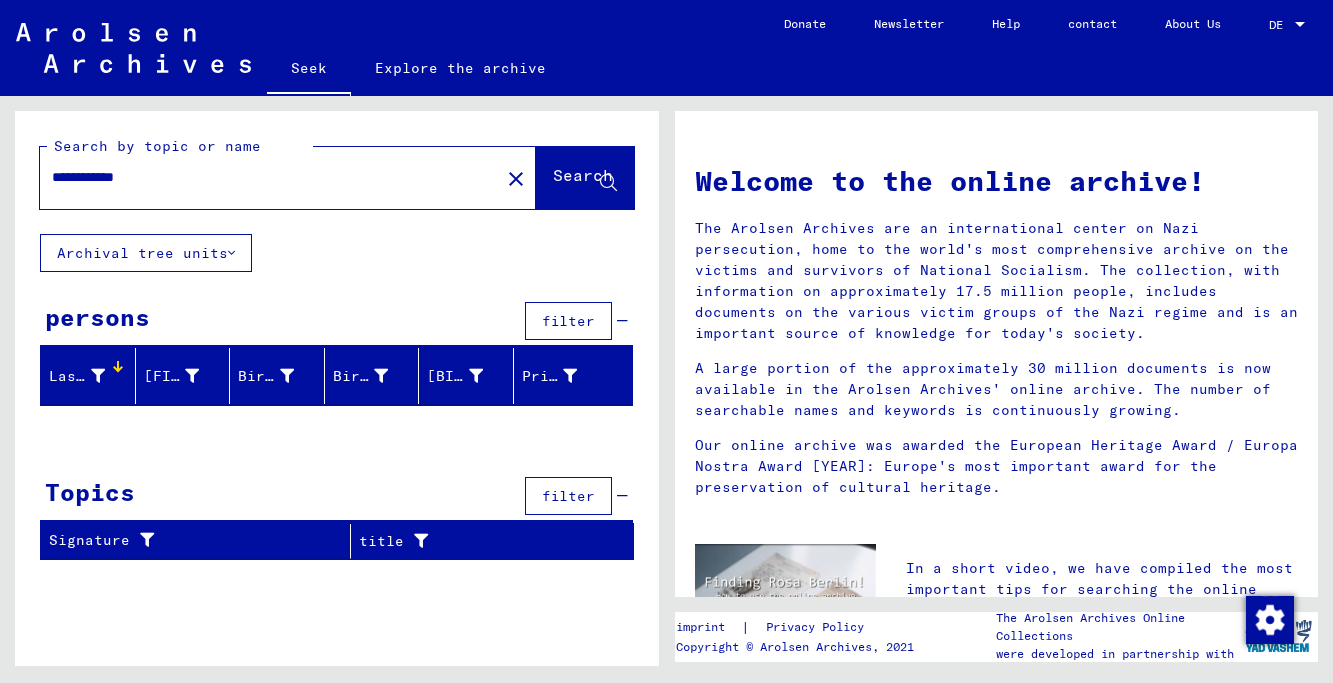 click at bounding box center (118, 366) 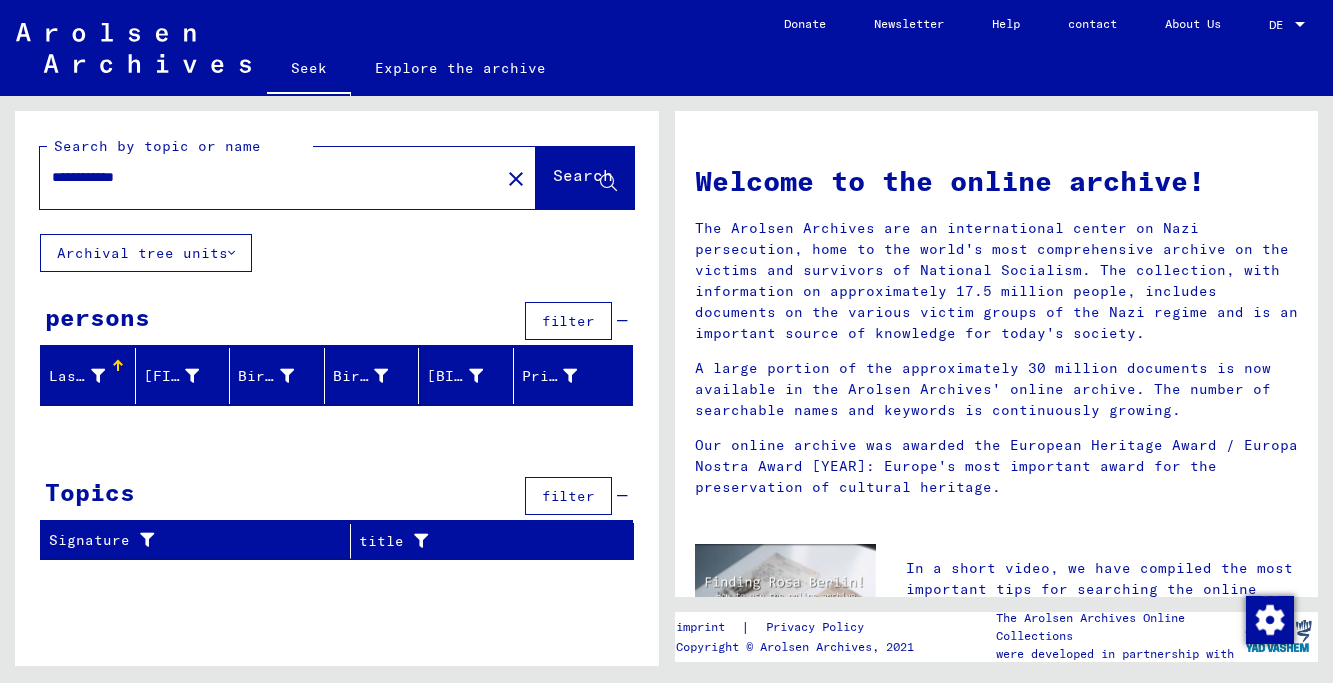 click at bounding box center [231, 253] 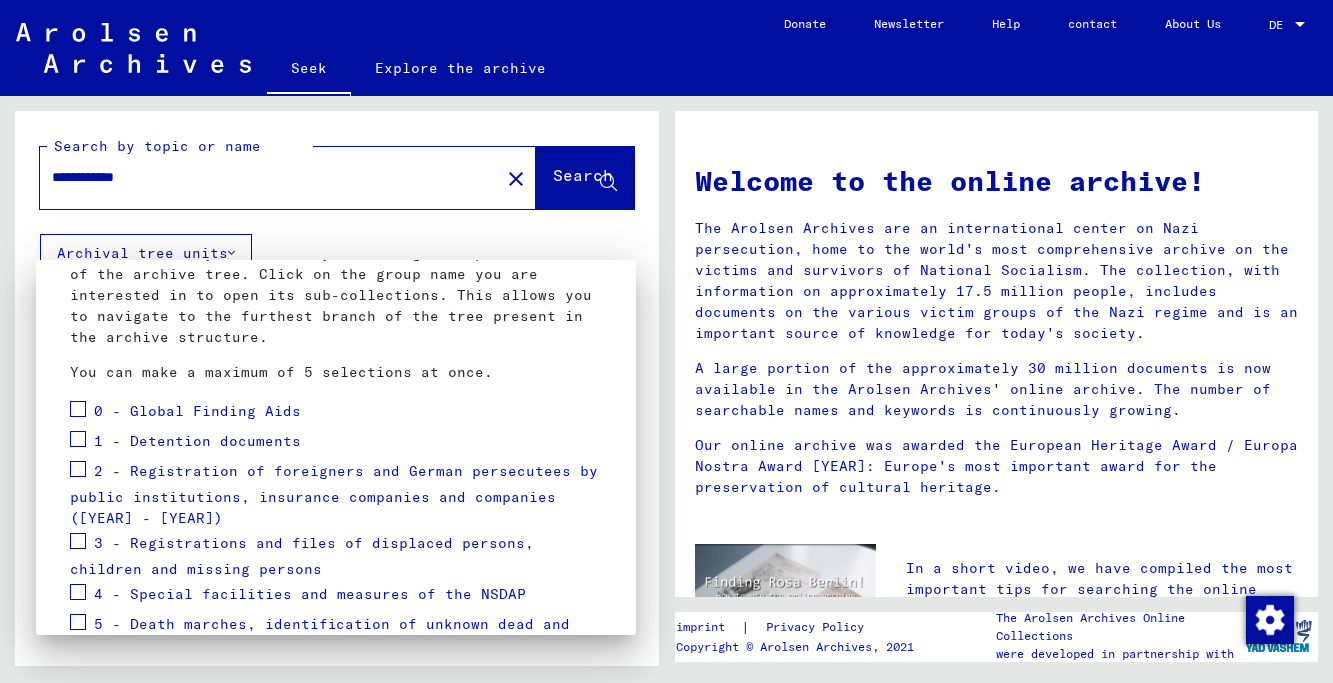 scroll, scrollTop: 138, scrollLeft: 0, axis: vertical 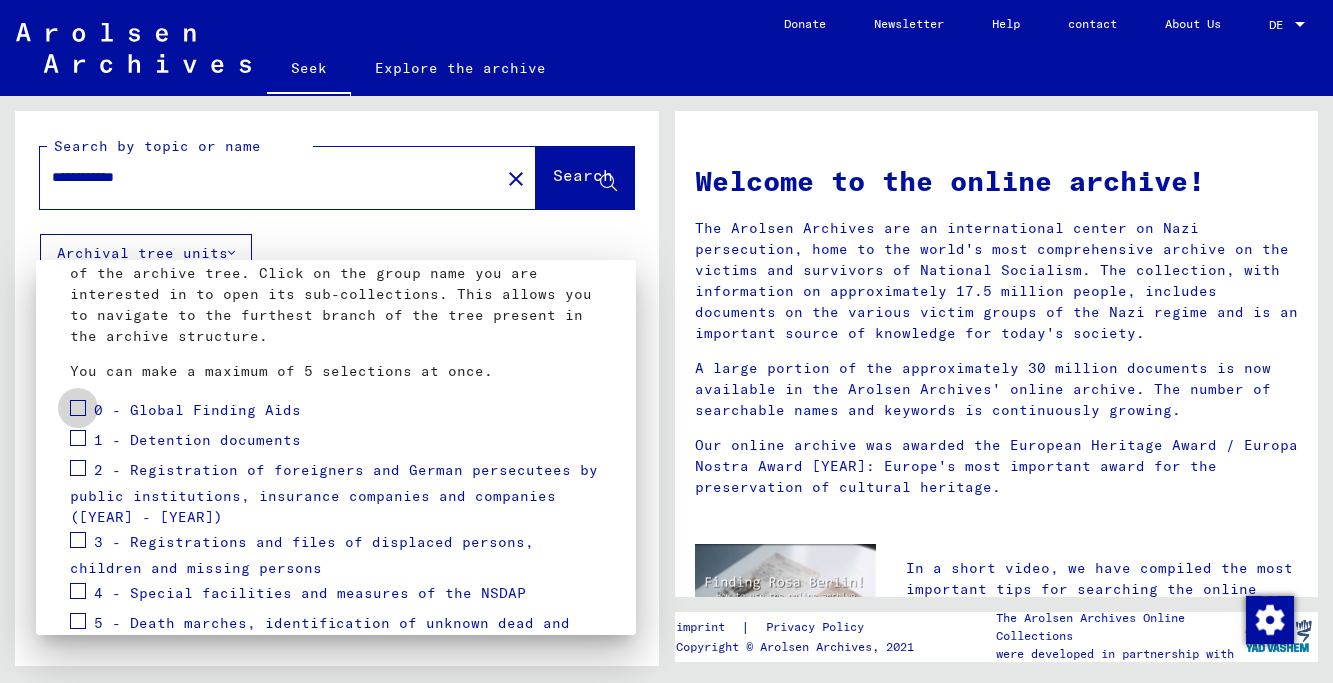 click at bounding box center [78, 408] 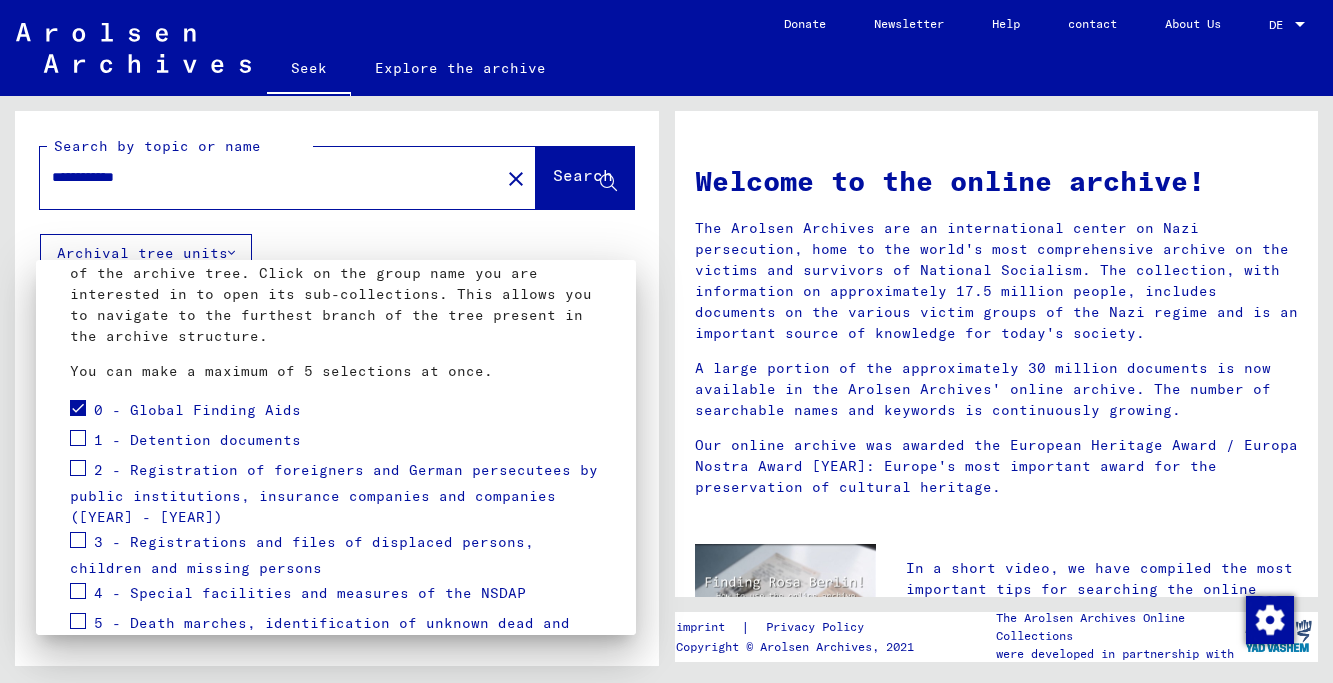 click at bounding box center [78, 438] 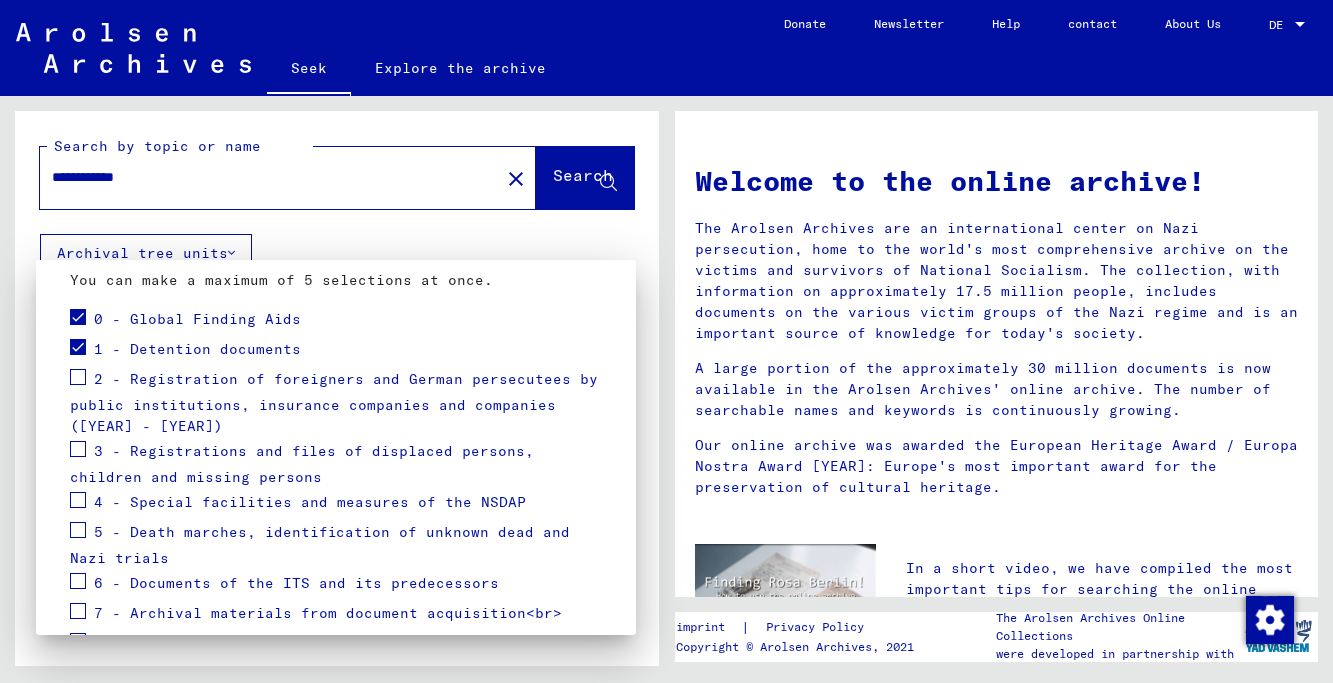 scroll, scrollTop: 235, scrollLeft: 0, axis: vertical 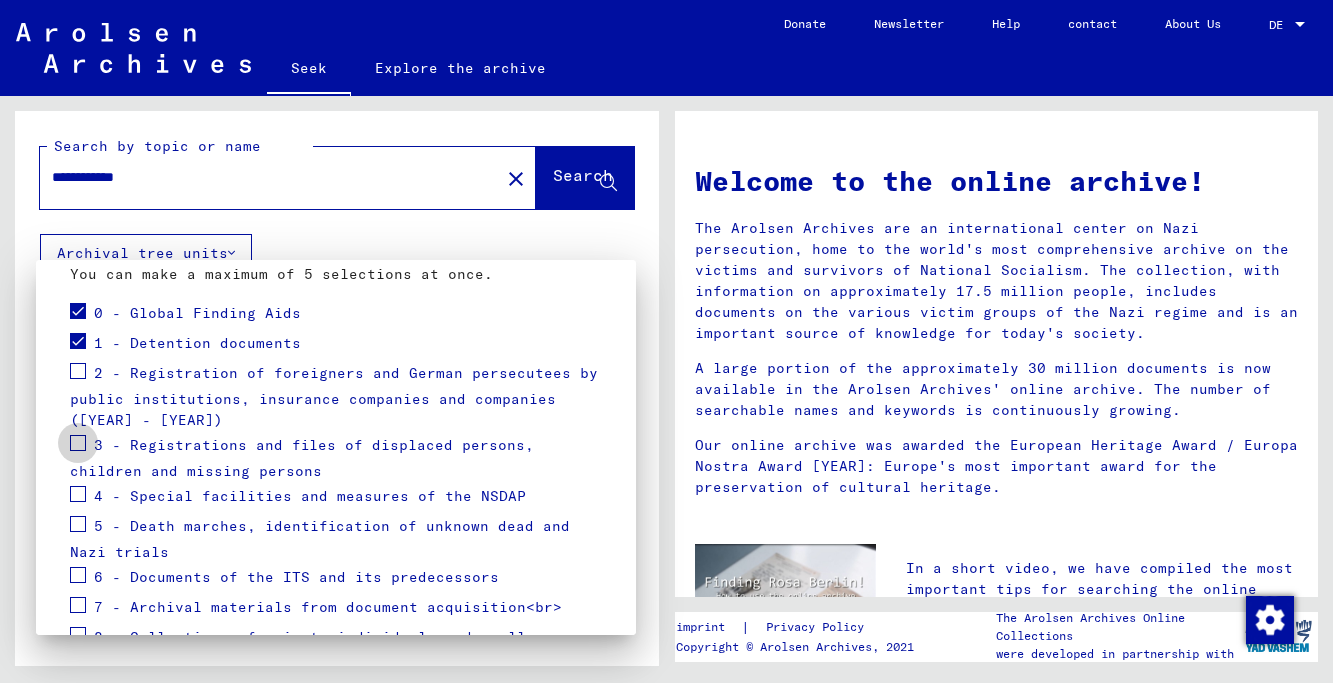 click at bounding box center (78, 443) 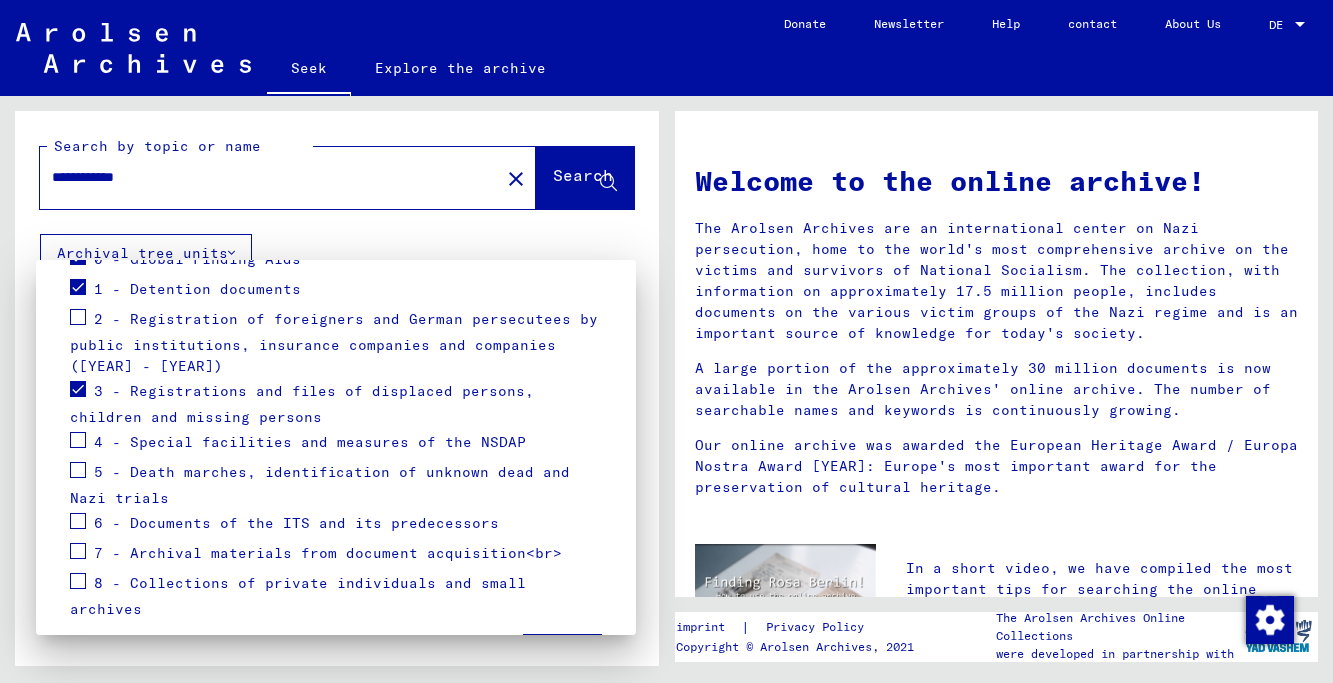 scroll, scrollTop: 295, scrollLeft: 0, axis: vertical 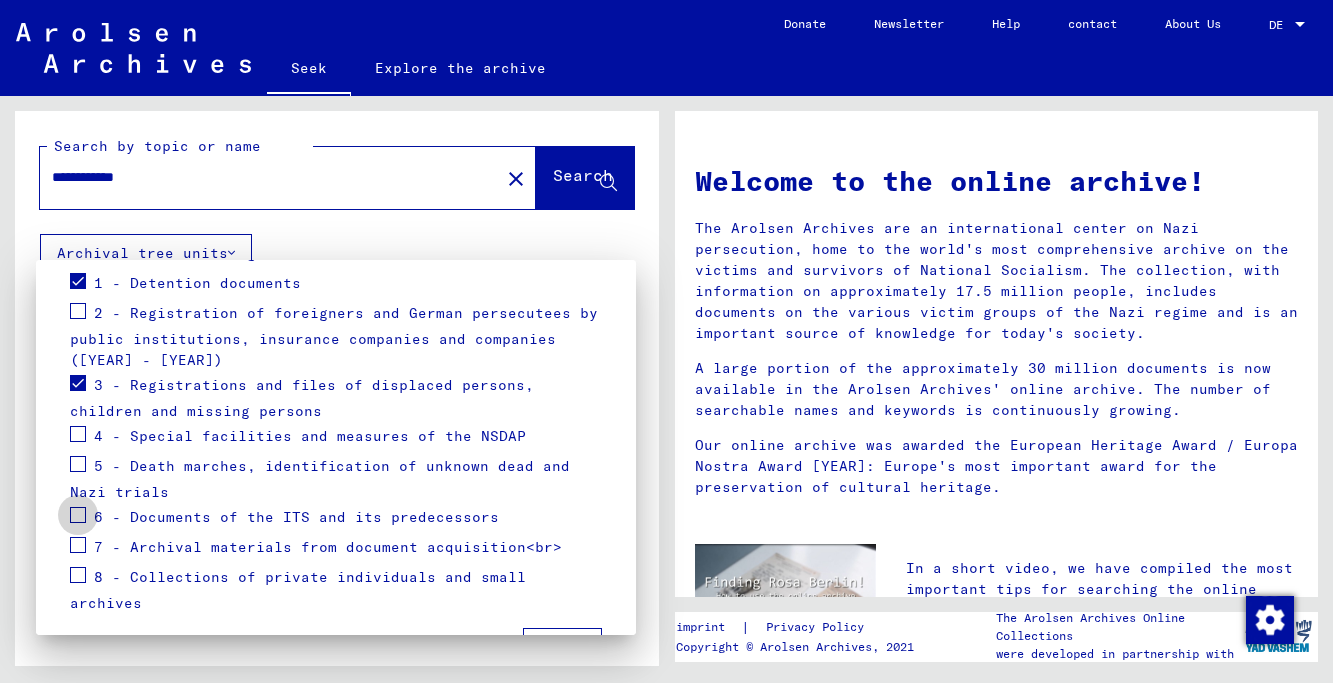 click at bounding box center (78, 515) 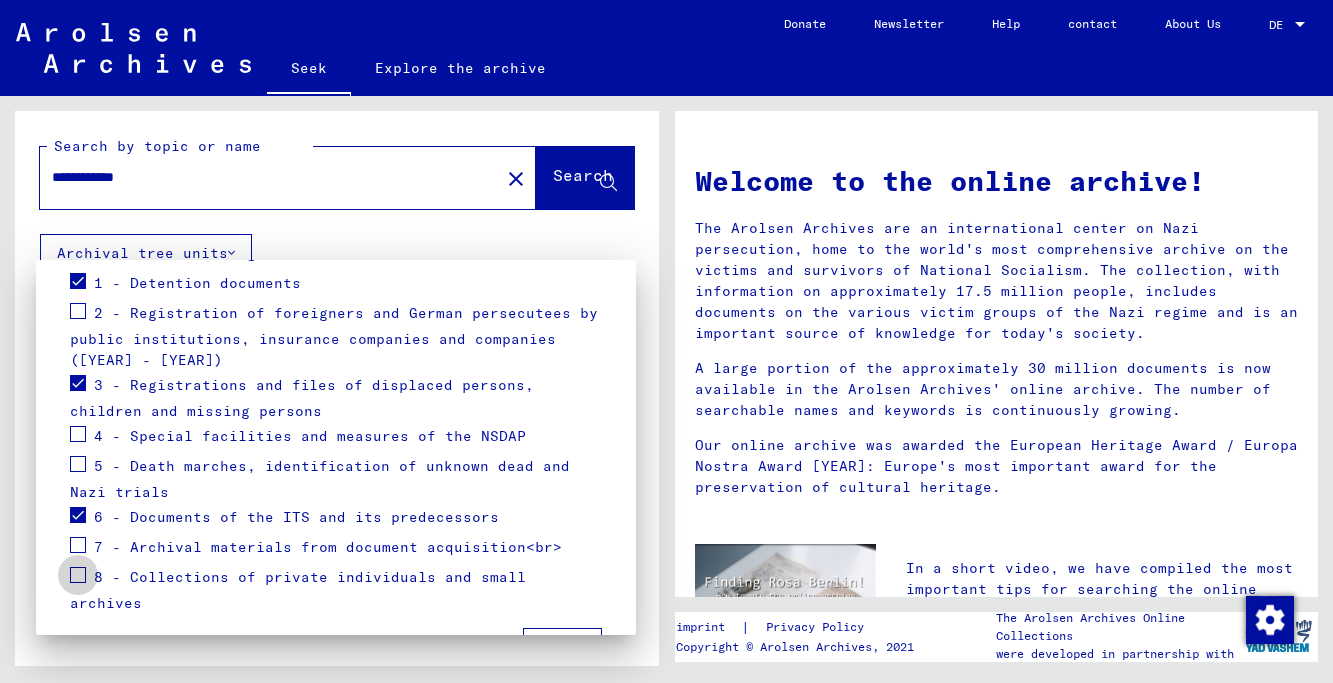 click at bounding box center [78, 575] 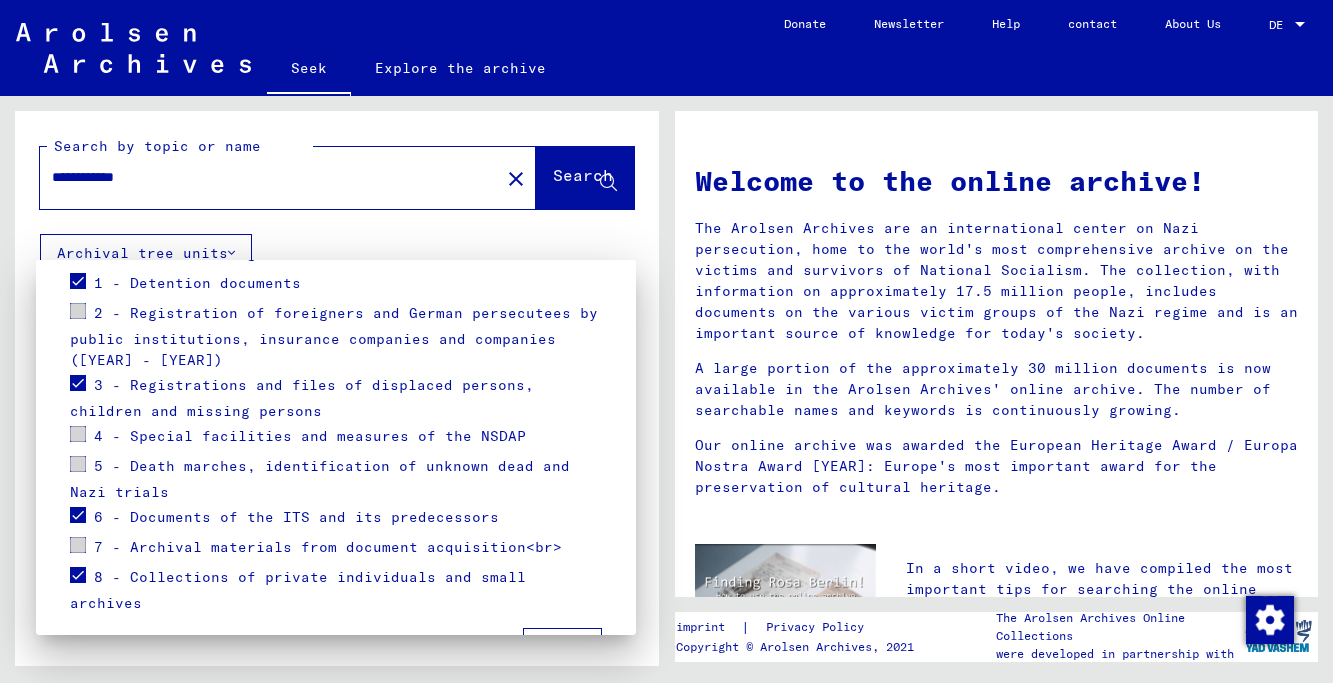 click on "Apply" at bounding box center (562, 647) 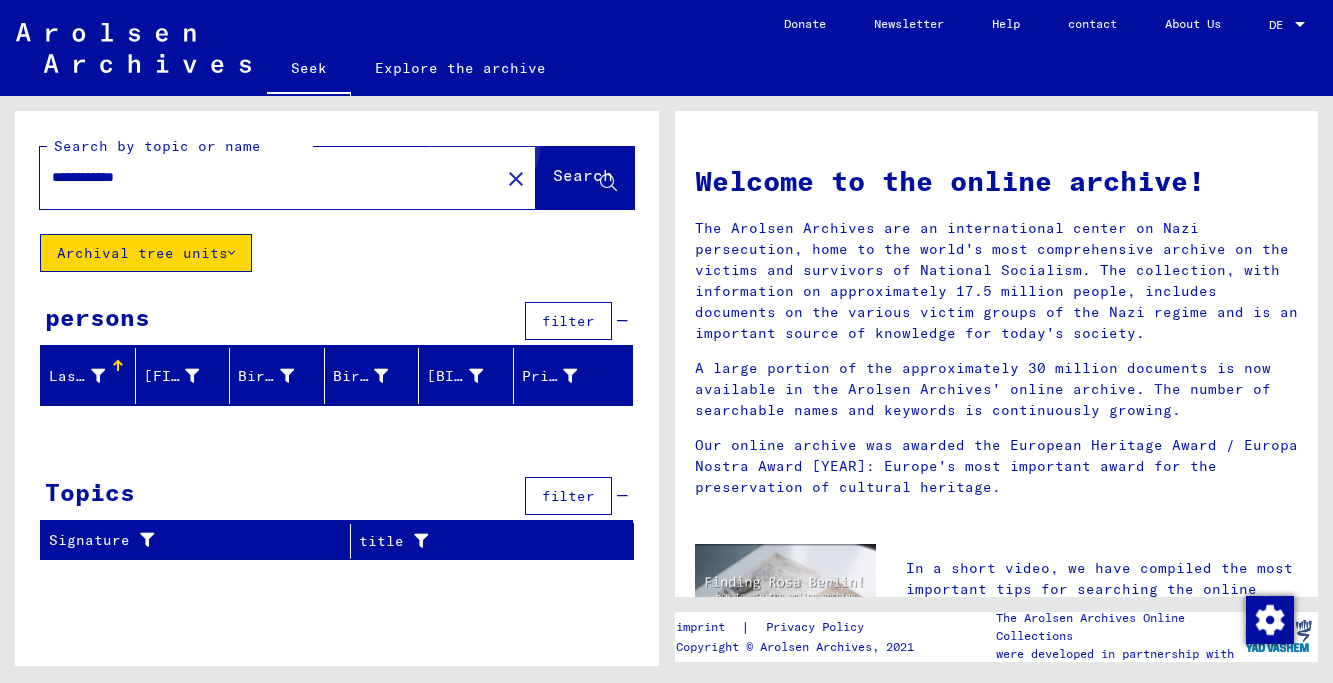 click on "Search" at bounding box center [583, 175] 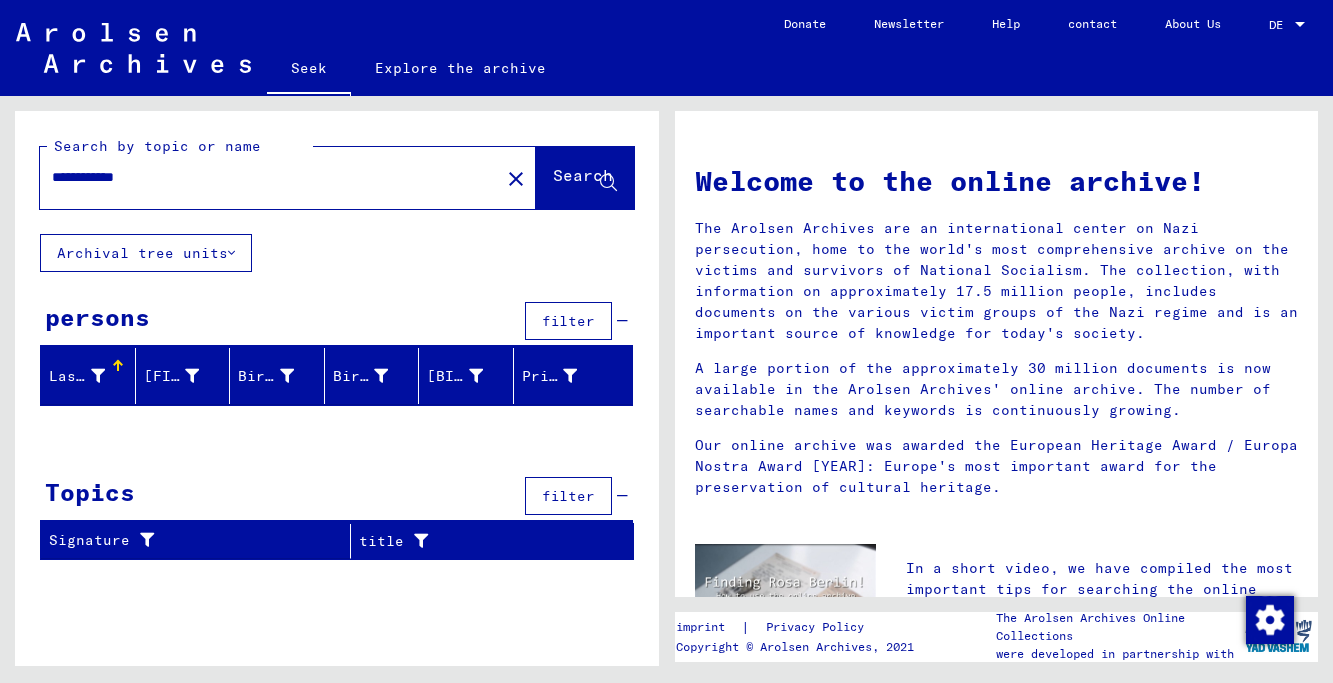 click on "Last name" at bounding box center (89, 376) 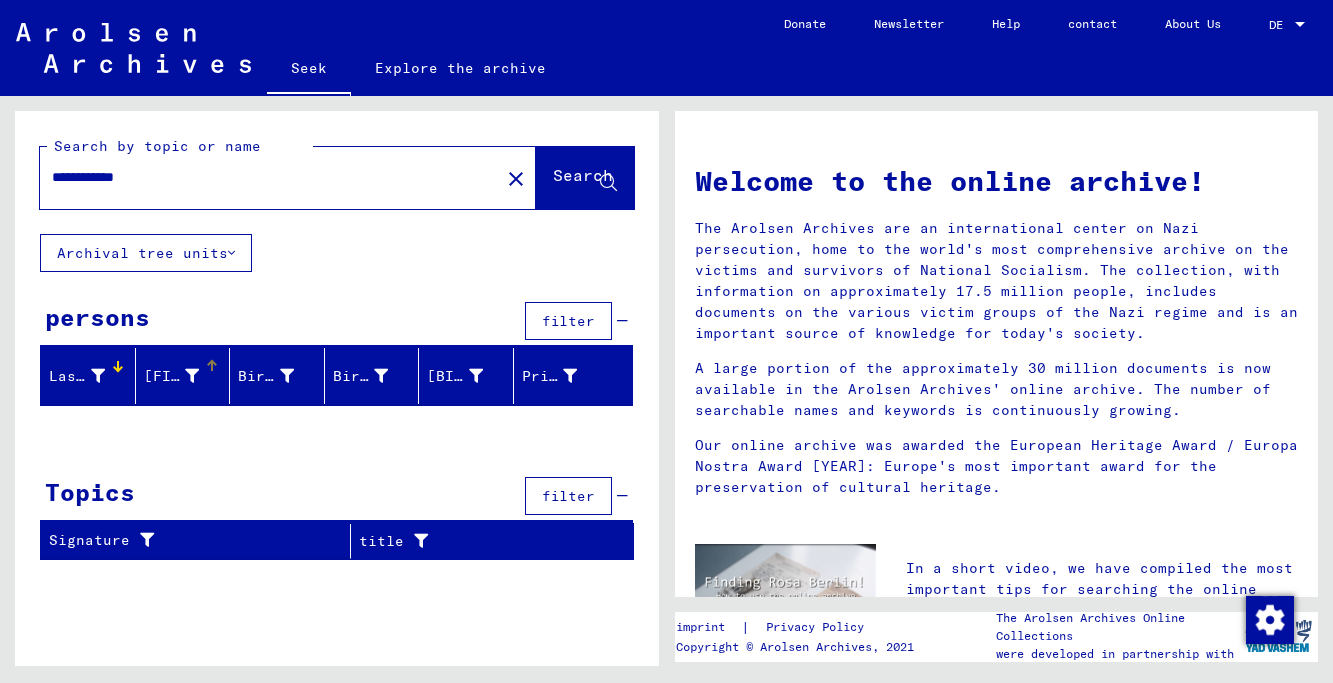 click on "[FIRST]" at bounding box center [175, 376] 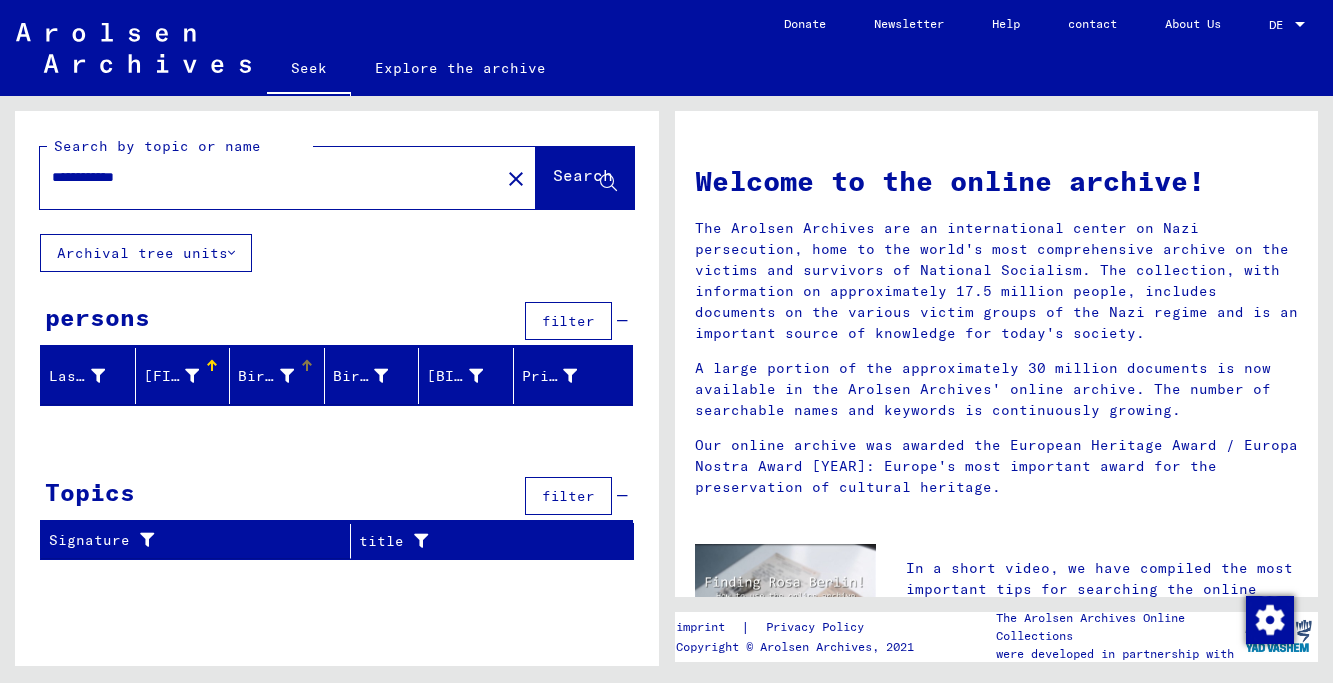 click on "Birth name" at bounding box center (283, 376) 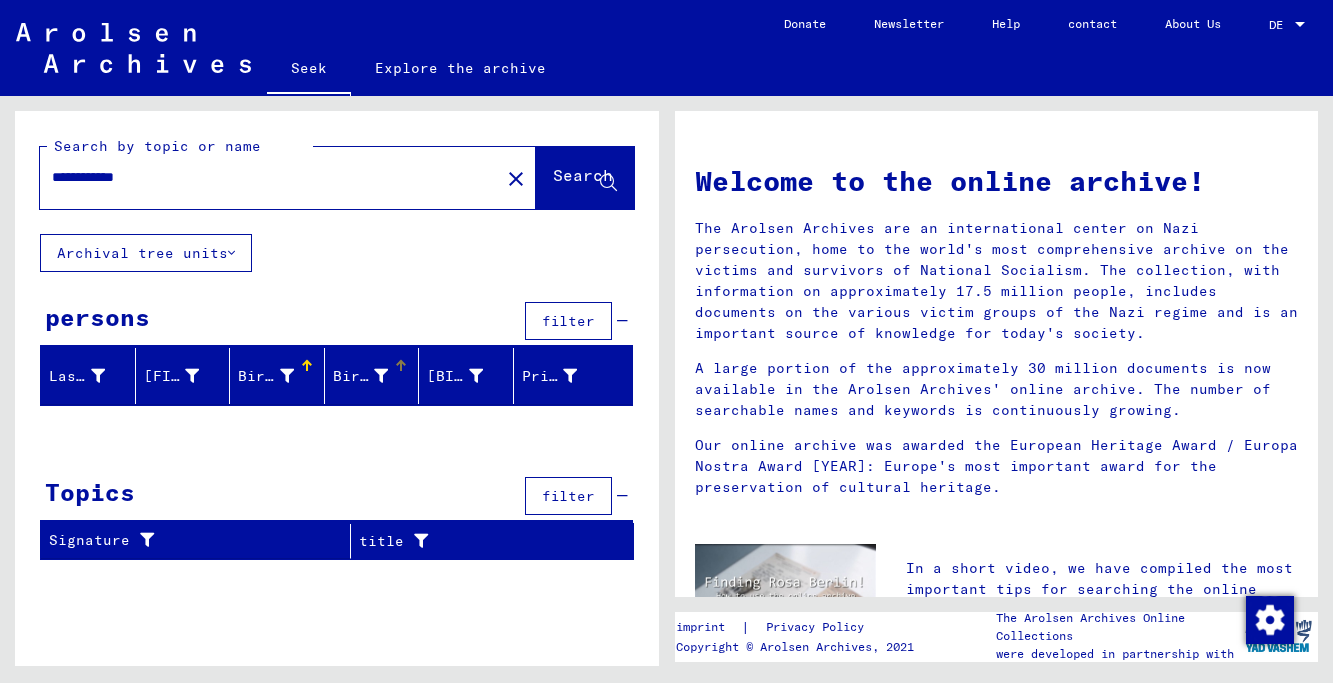click at bounding box center (381, 376) 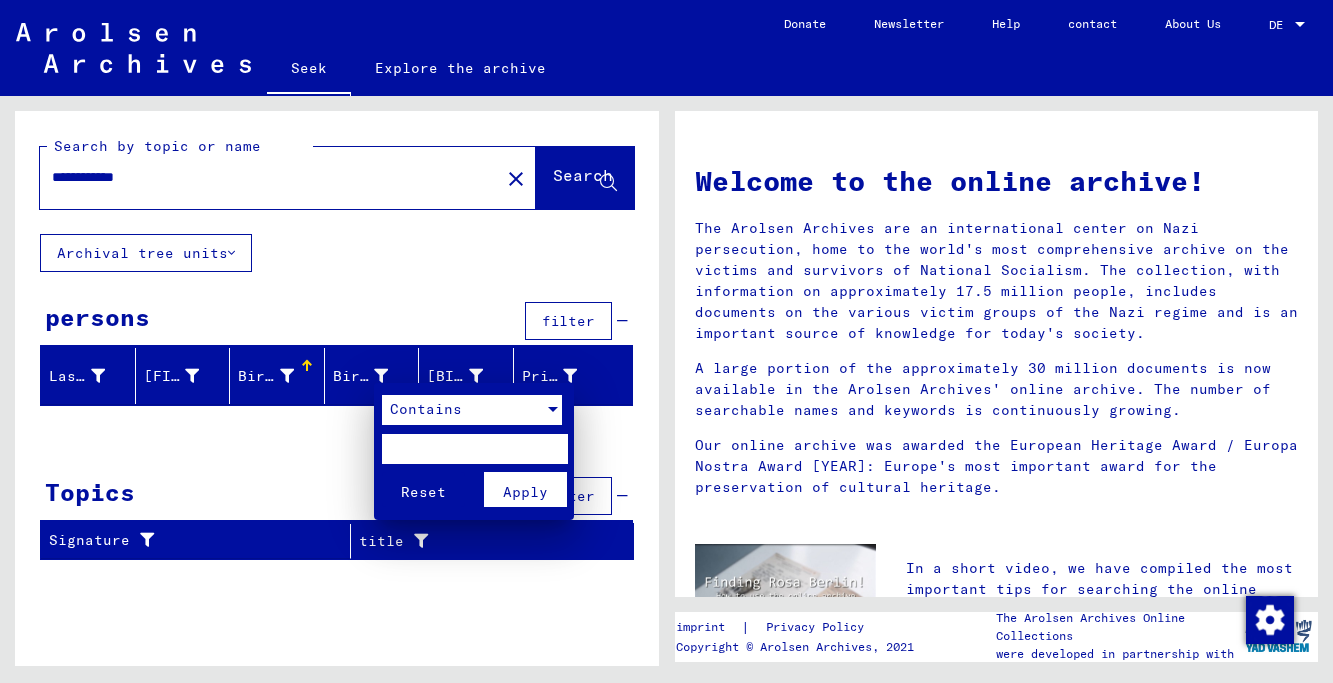 click at bounding box center (553, 409) 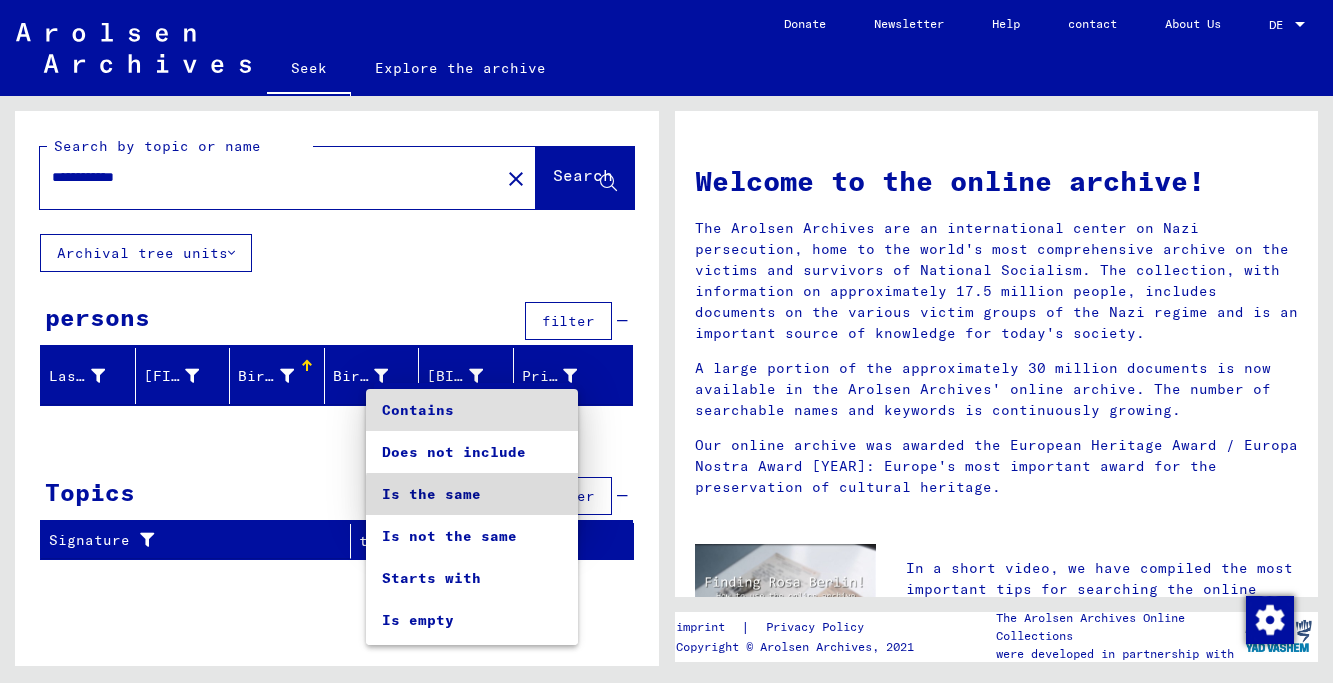 click on "Is the same" at bounding box center [431, 494] 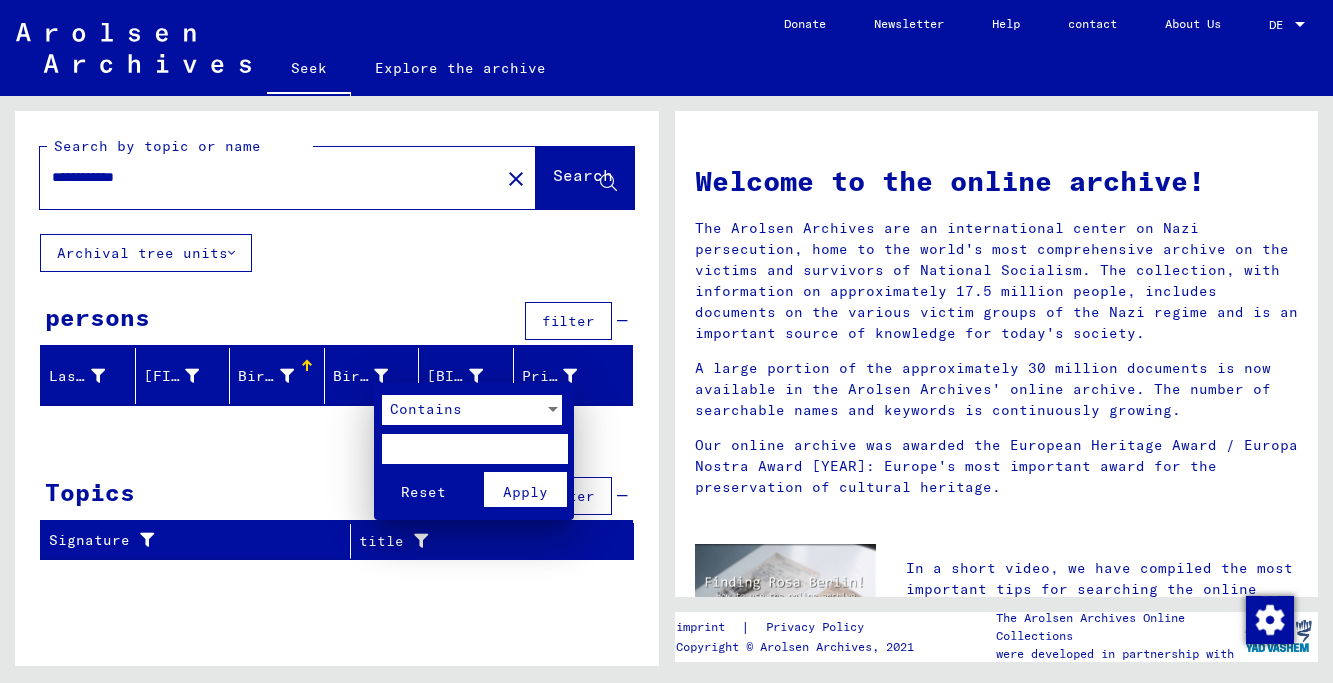 click at bounding box center [474, 449] 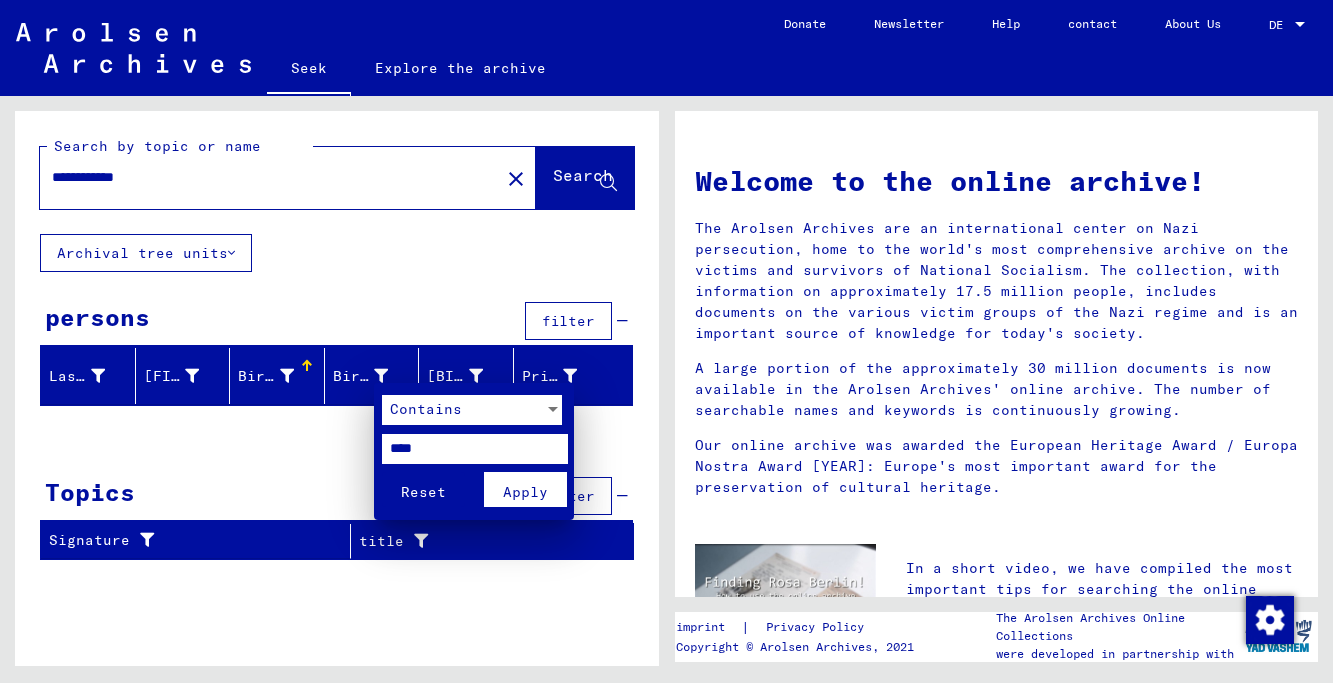 type on "****" 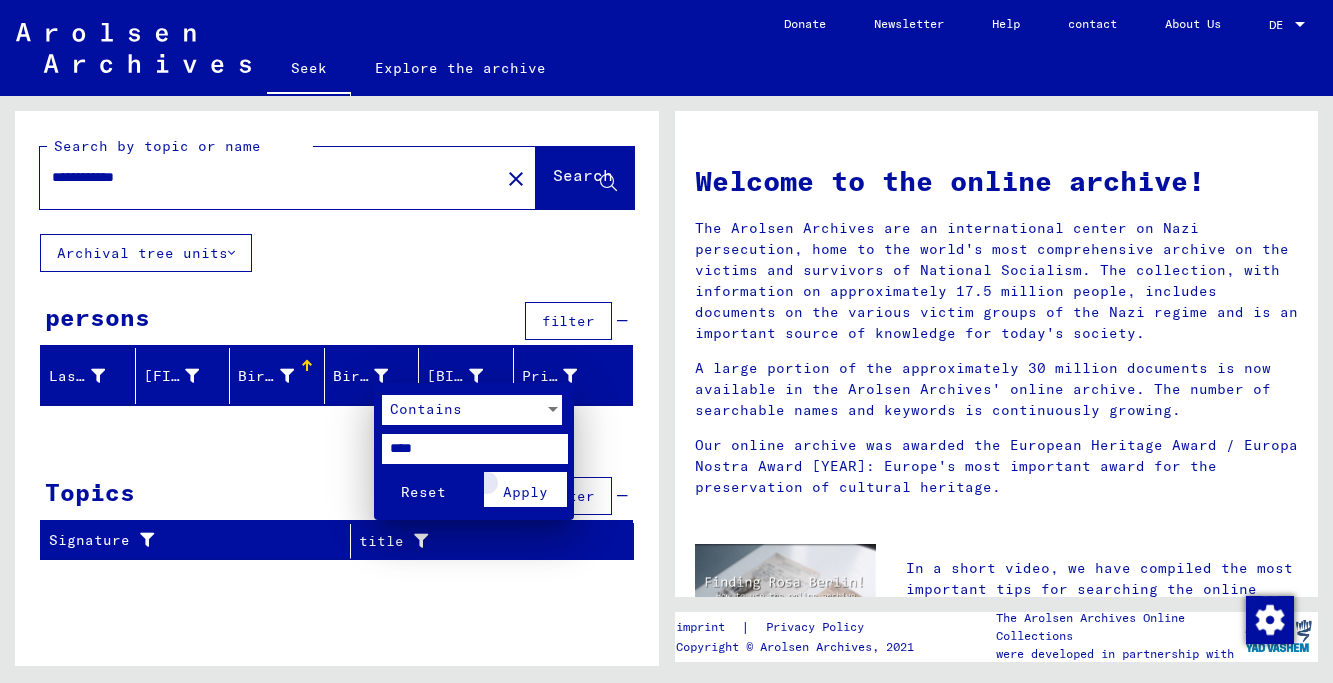 click on "Apply" at bounding box center [525, 489] 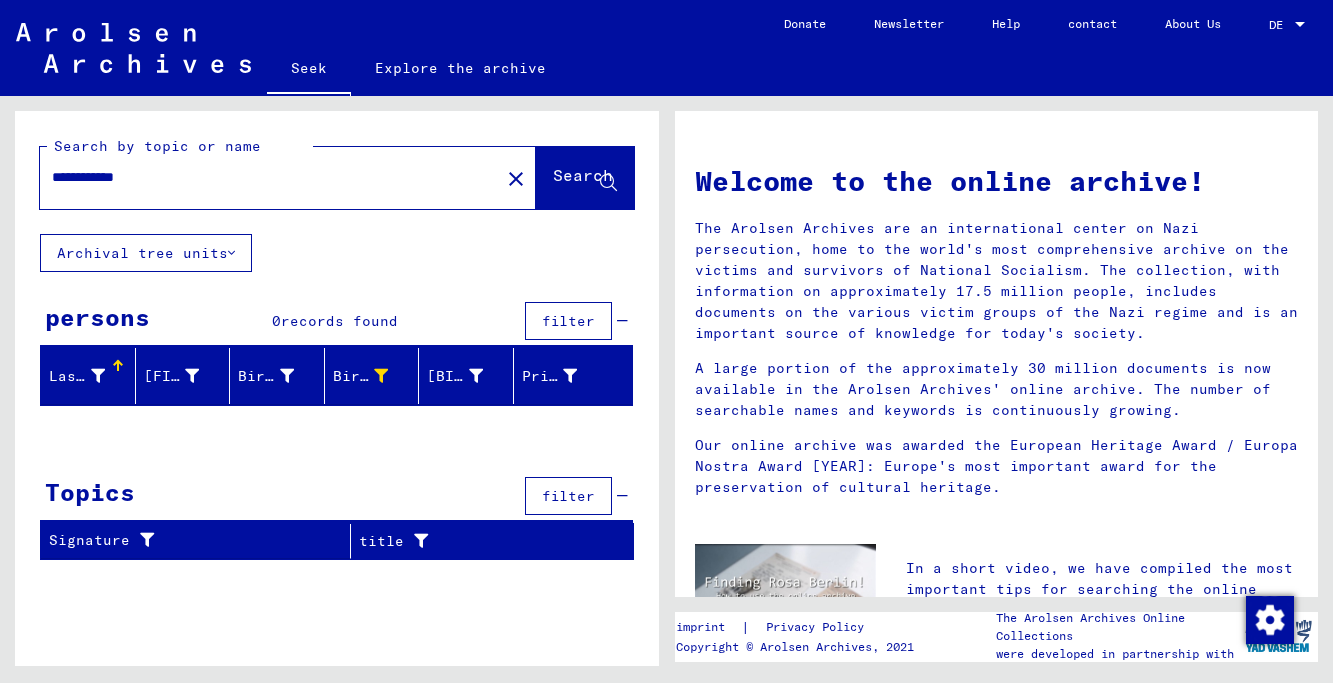 click on "Last name" at bounding box center (89, 376) 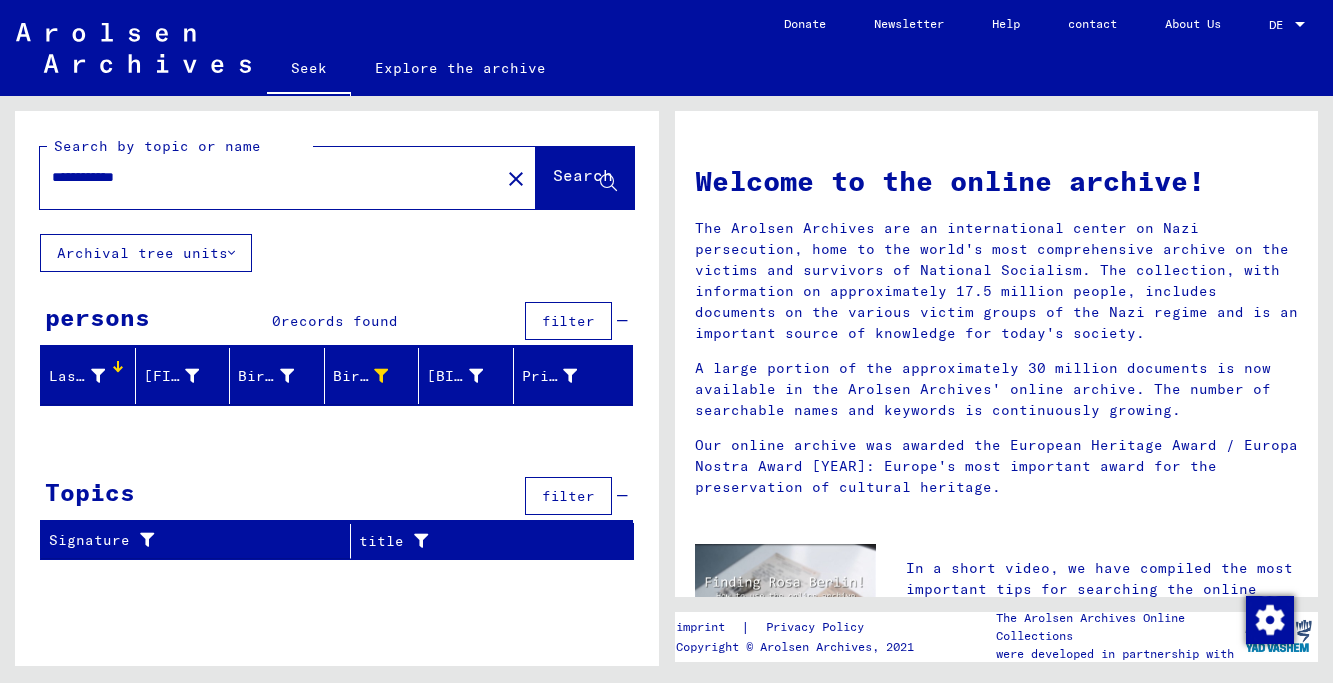 click at bounding box center [118, 366] 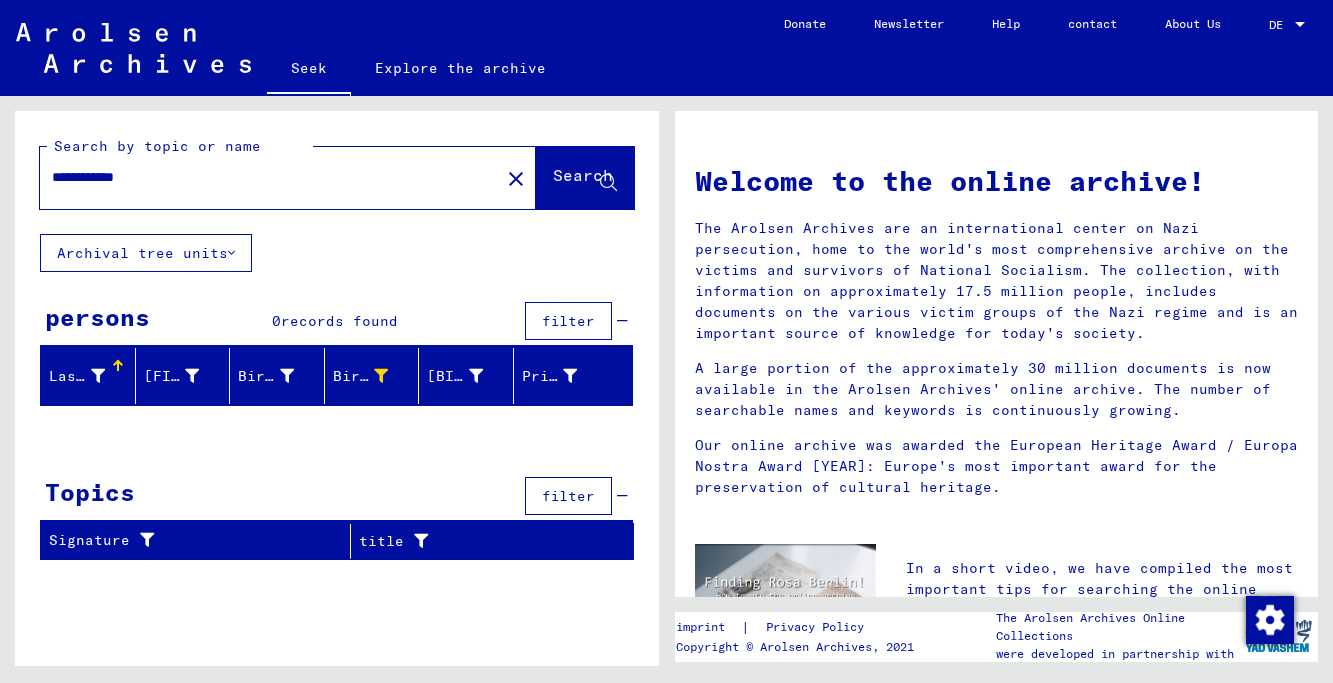 click on "**********" at bounding box center (337, 396) 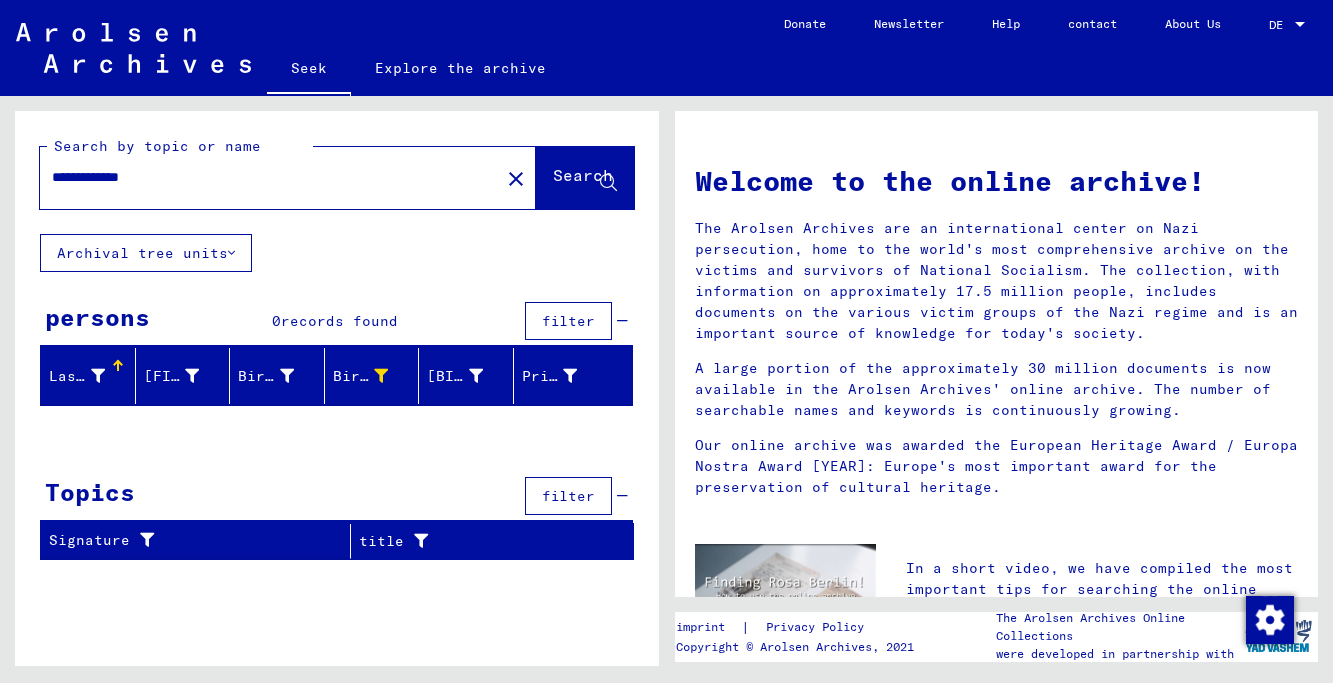 type on "**********" 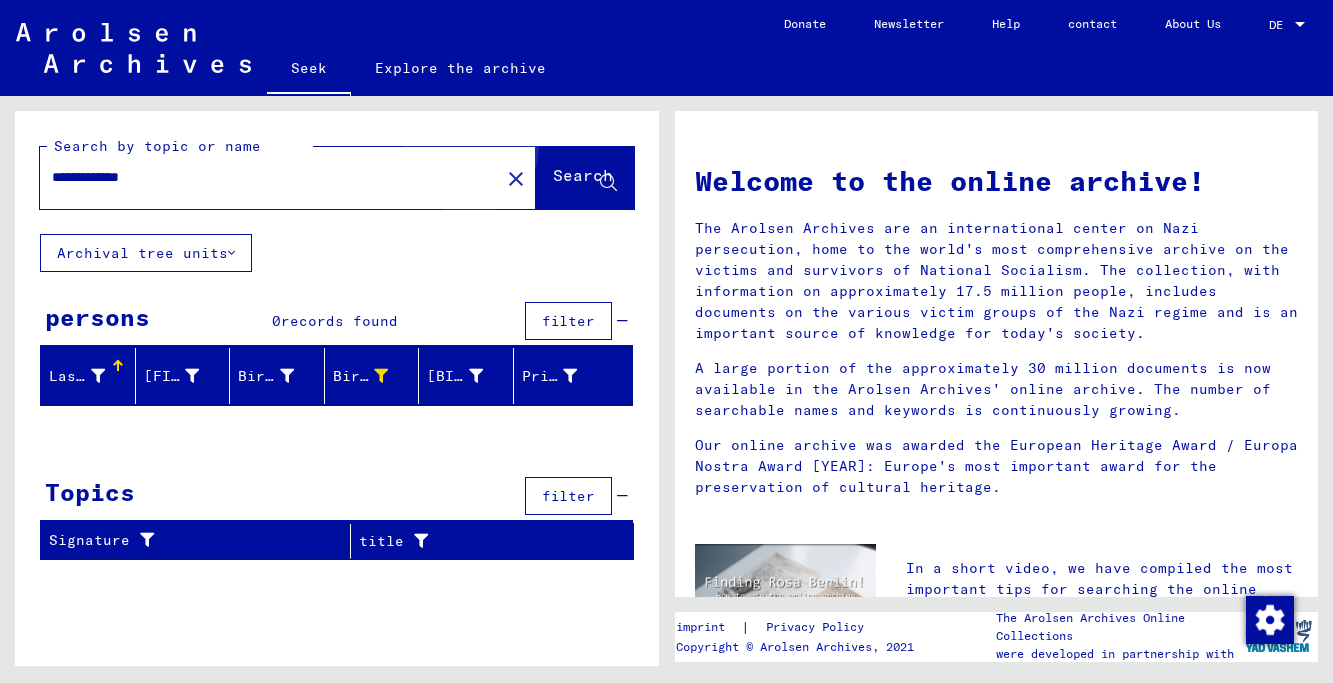 click on "Search" at bounding box center (583, 175) 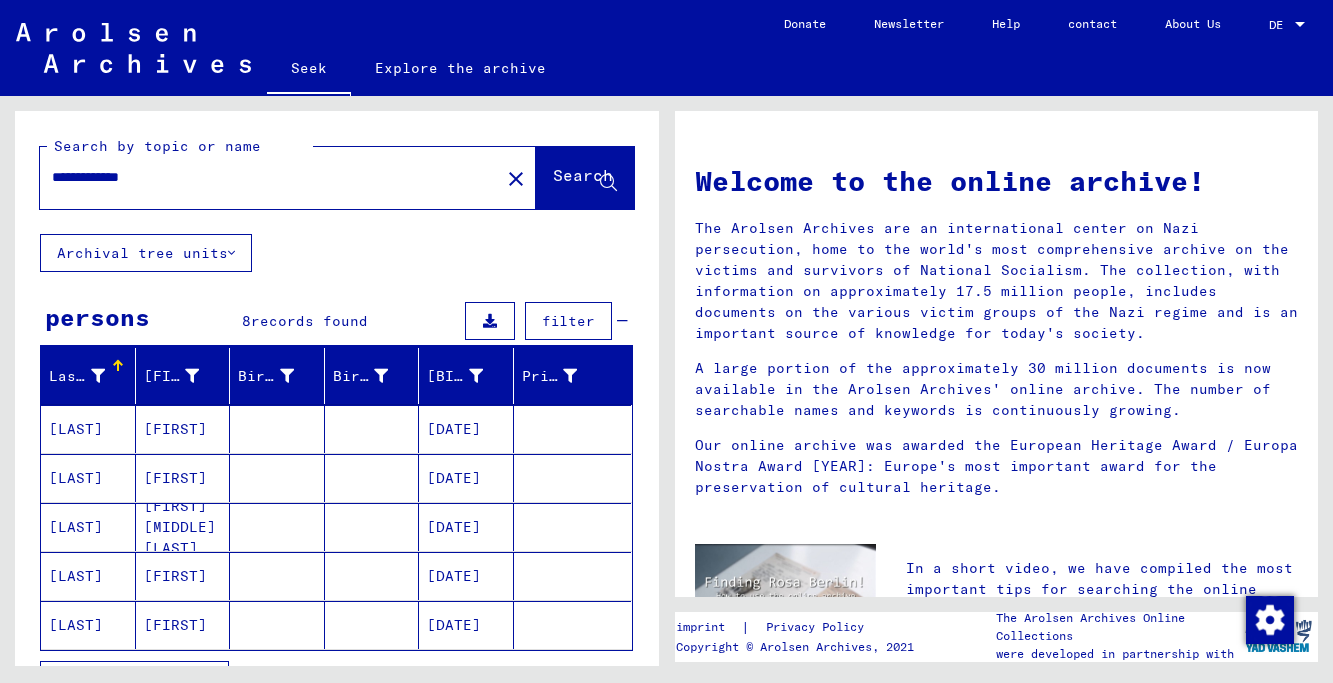 scroll, scrollTop: 94, scrollLeft: 0, axis: vertical 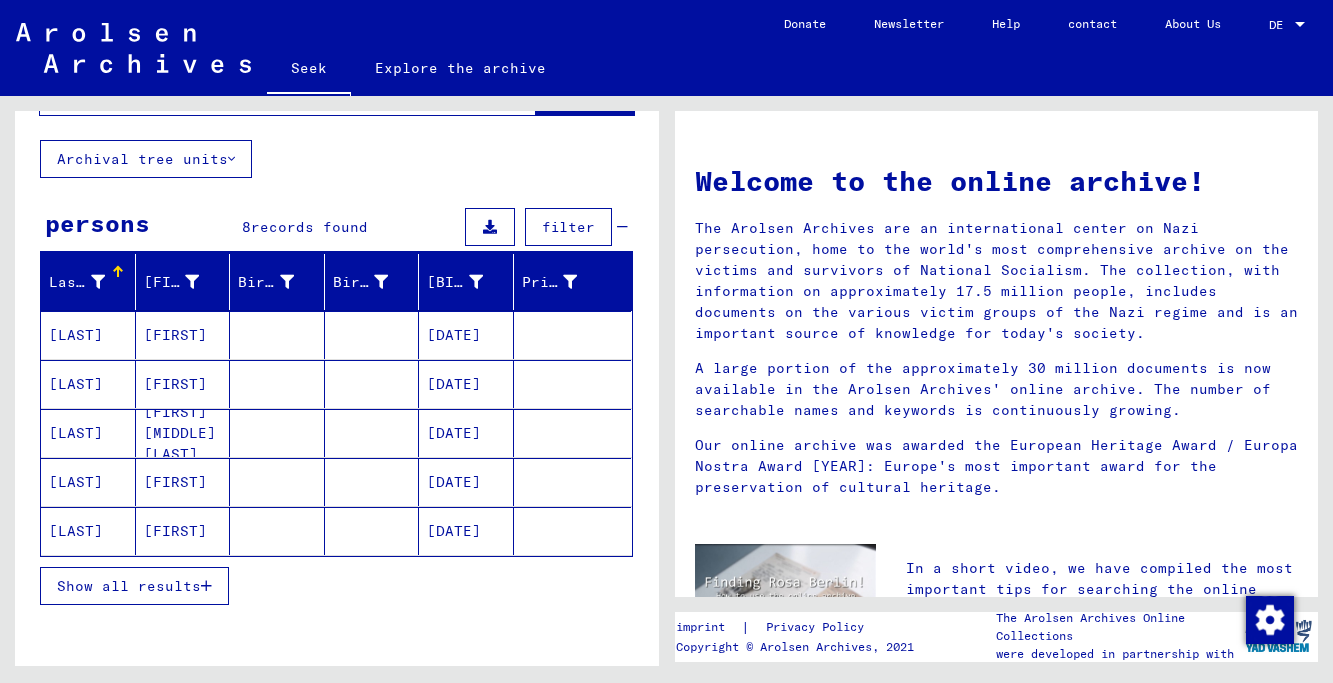 click on "[LAST]" at bounding box center (76, 335) 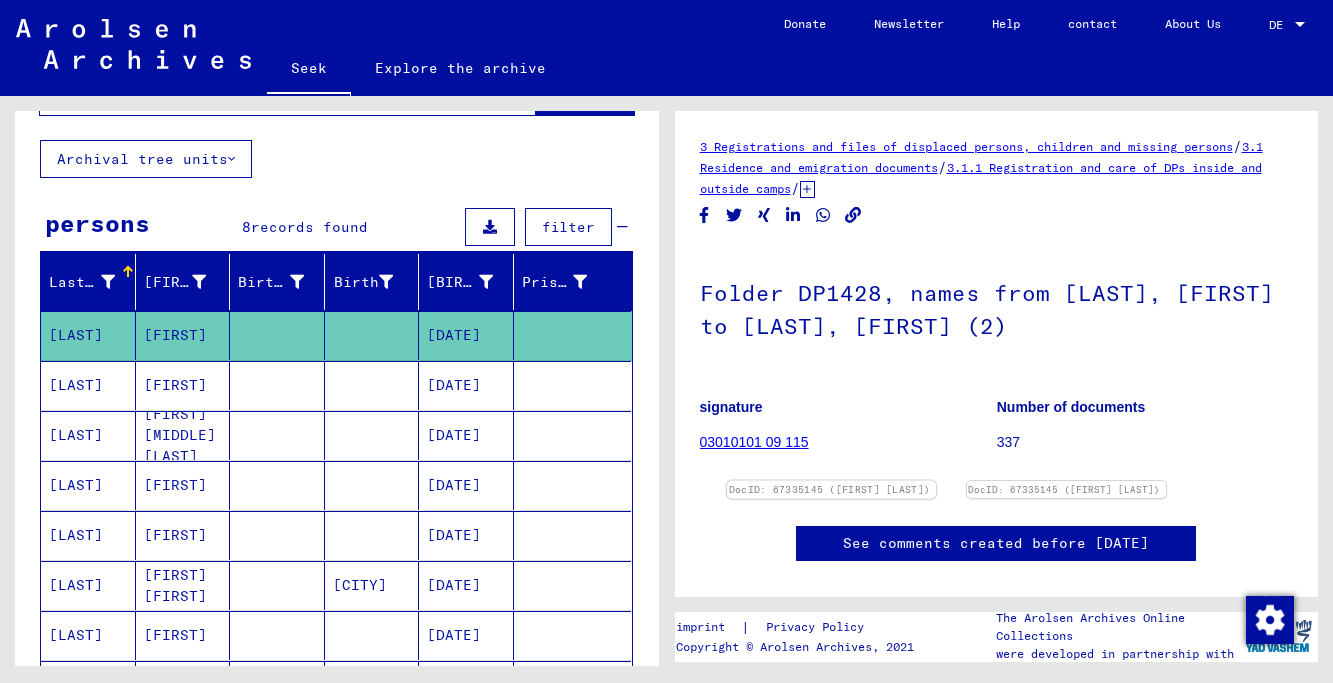 click at bounding box center [831, 481] 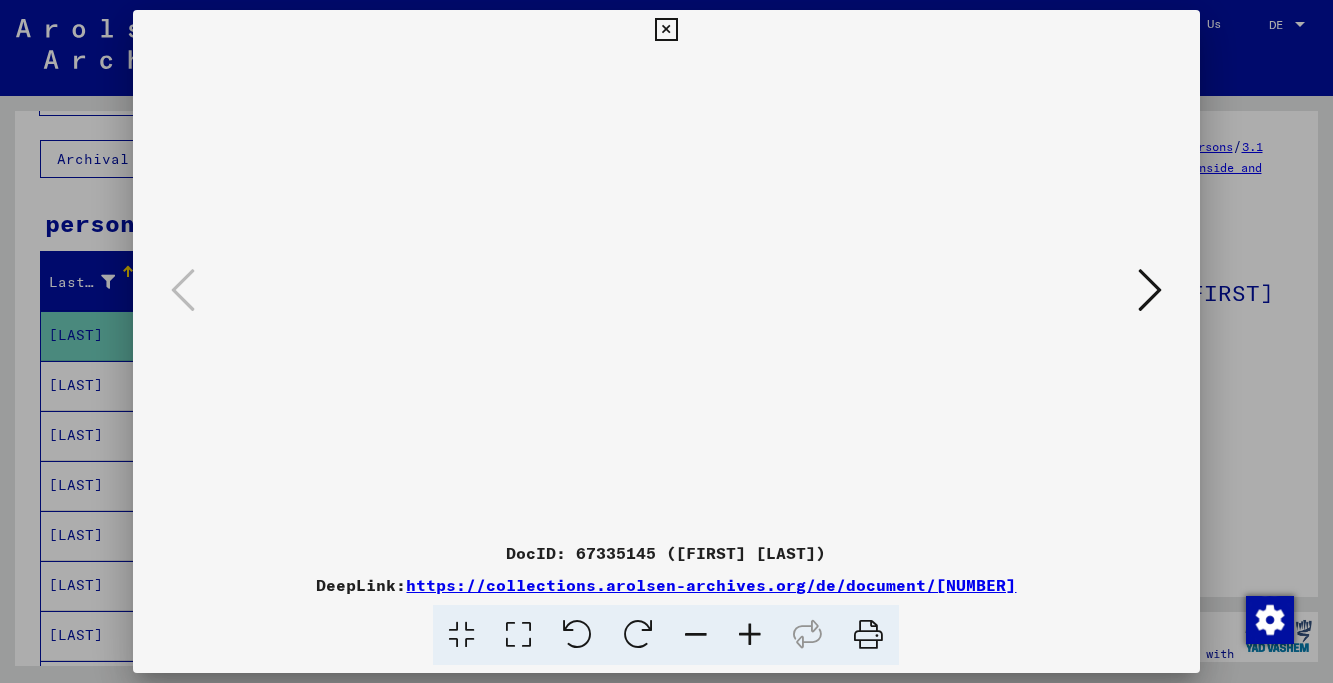 click at bounding box center (1150, 290) 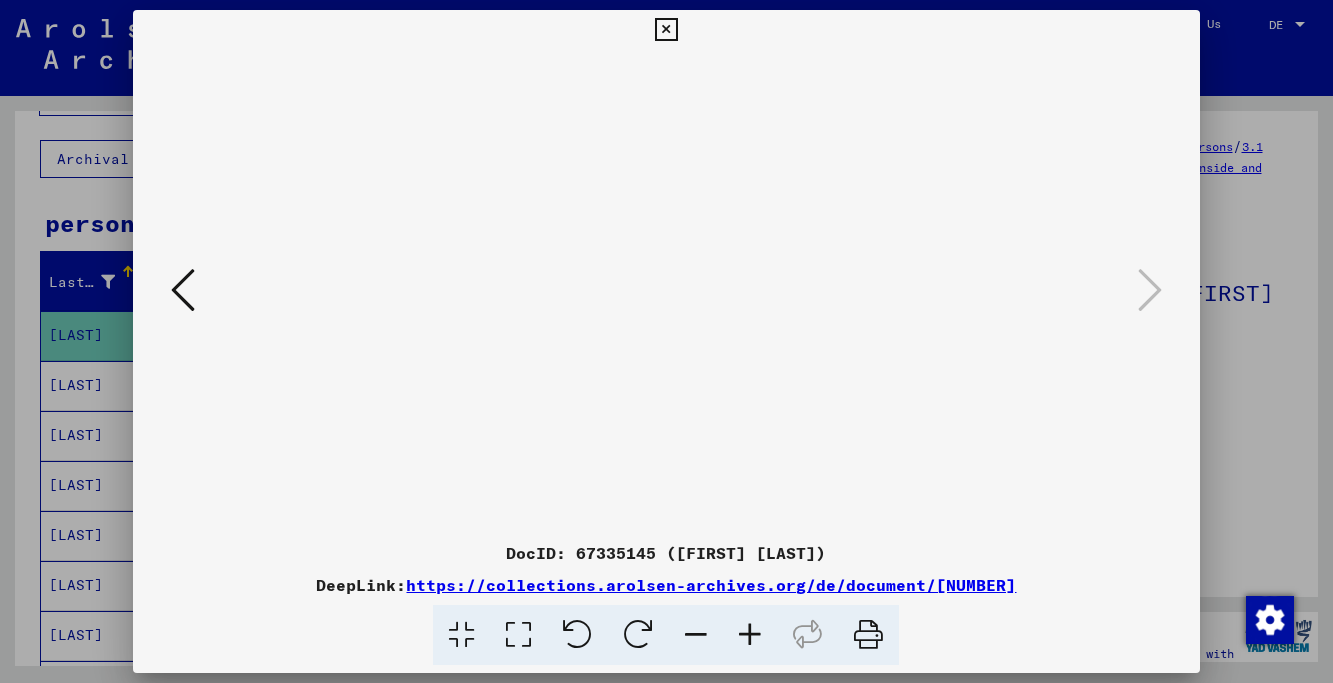 click at bounding box center [1150, 290] 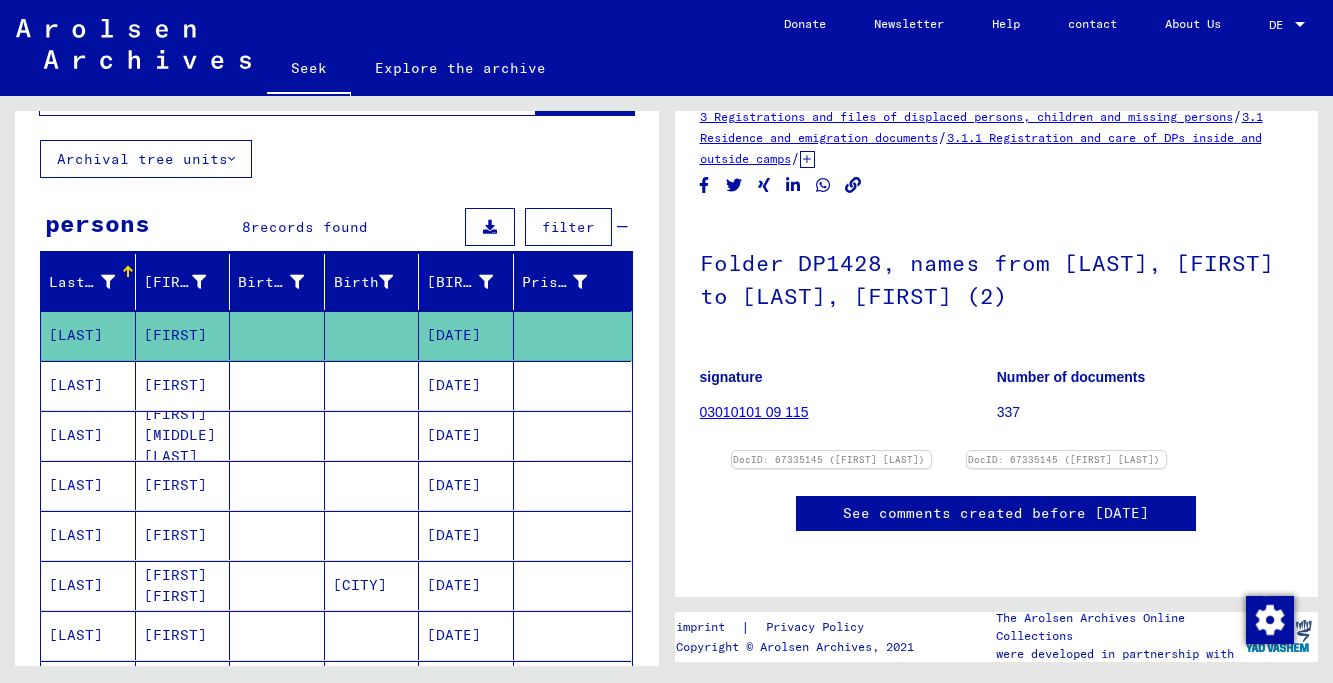 scroll, scrollTop: 245, scrollLeft: 0, axis: vertical 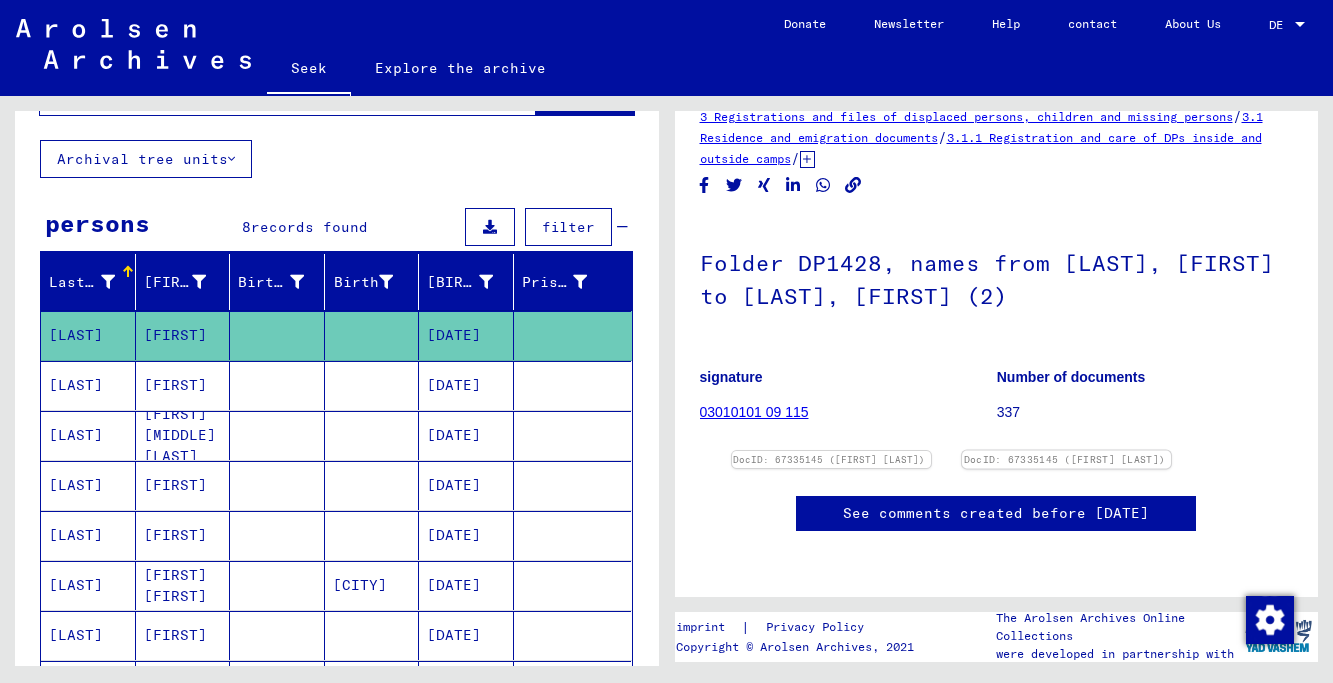 click at bounding box center (831, 451) 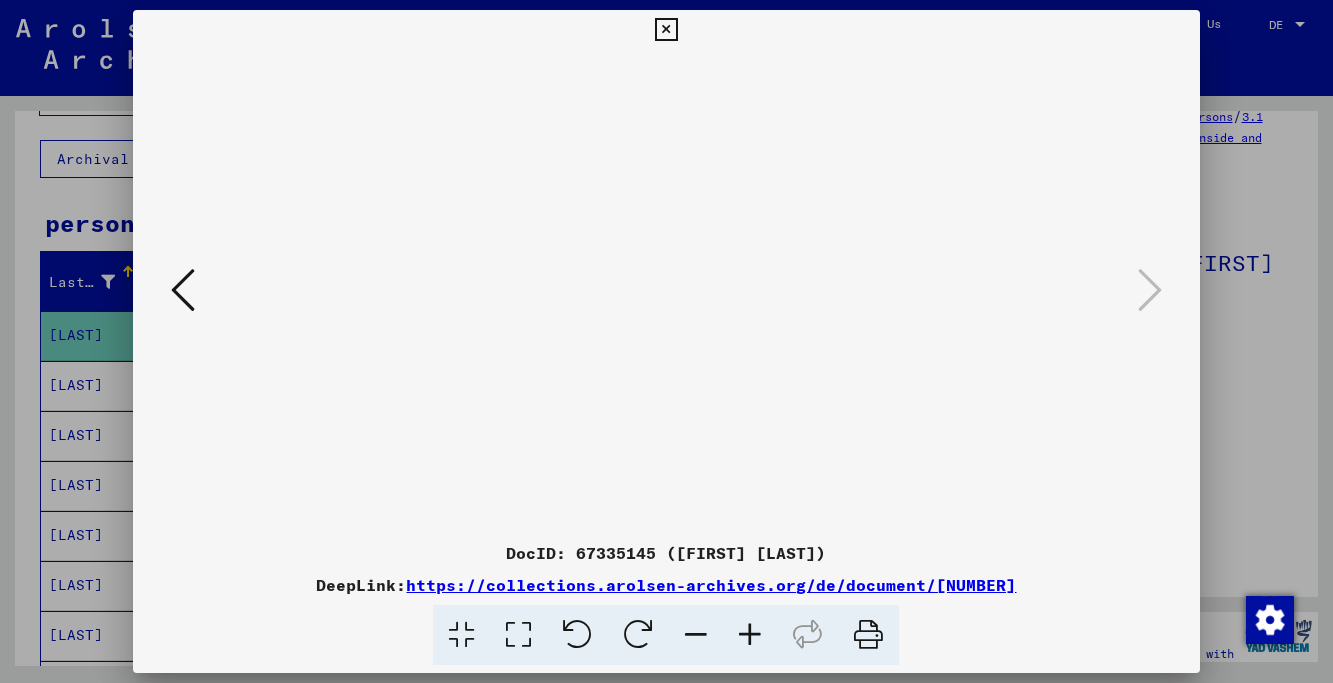 click at bounding box center (1150, 290) 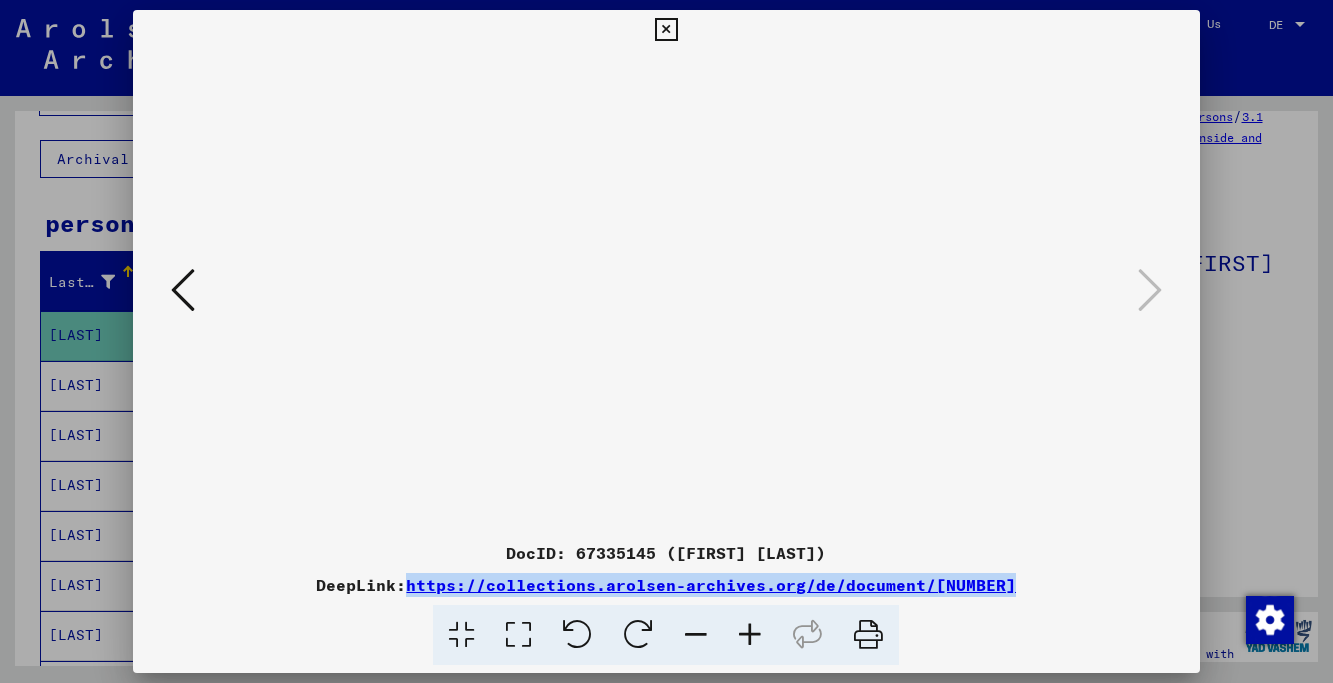 click at bounding box center (666, 30) 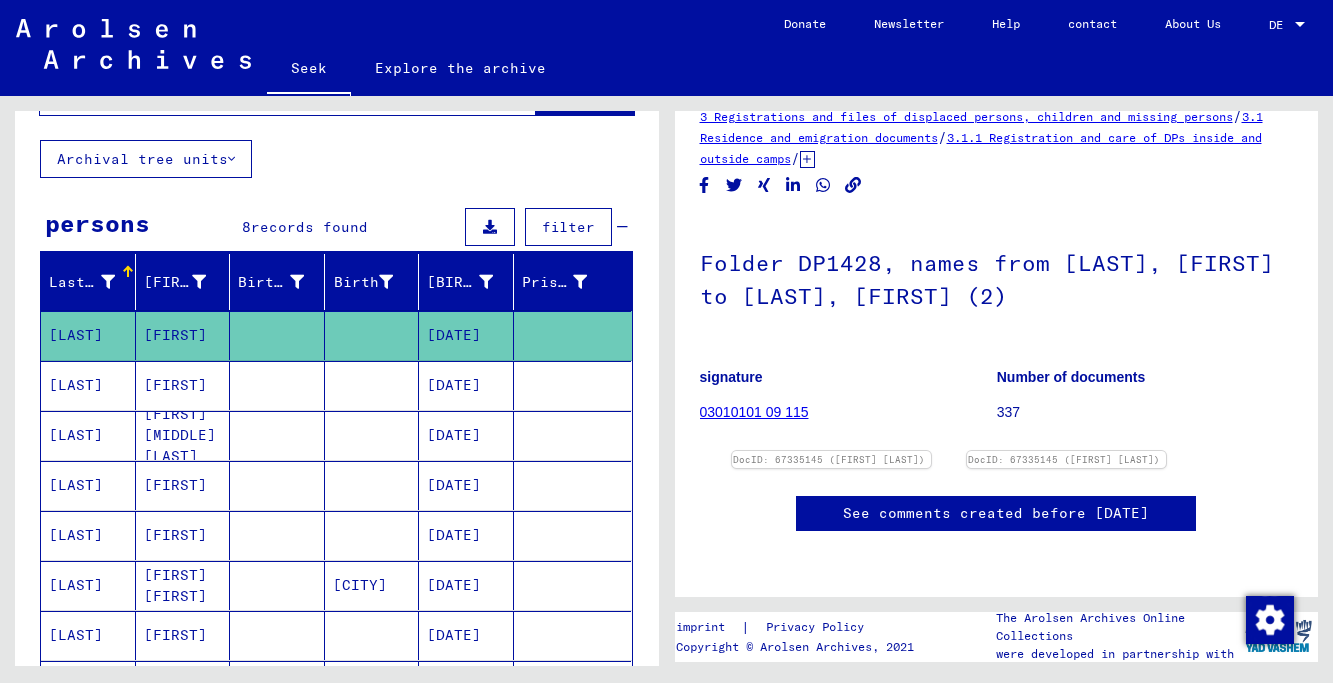 click on "[LAST]" at bounding box center (76, 335) 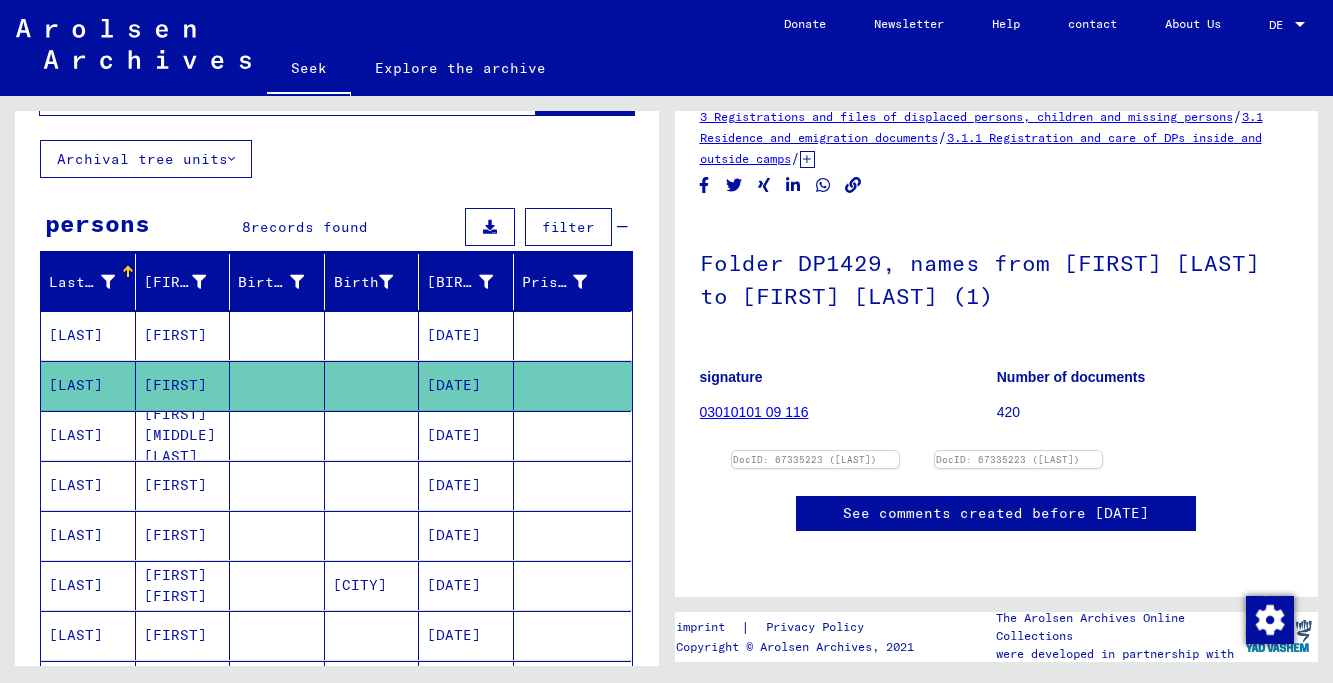scroll, scrollTop: 228, scrollLeft: 0, axis: vertical 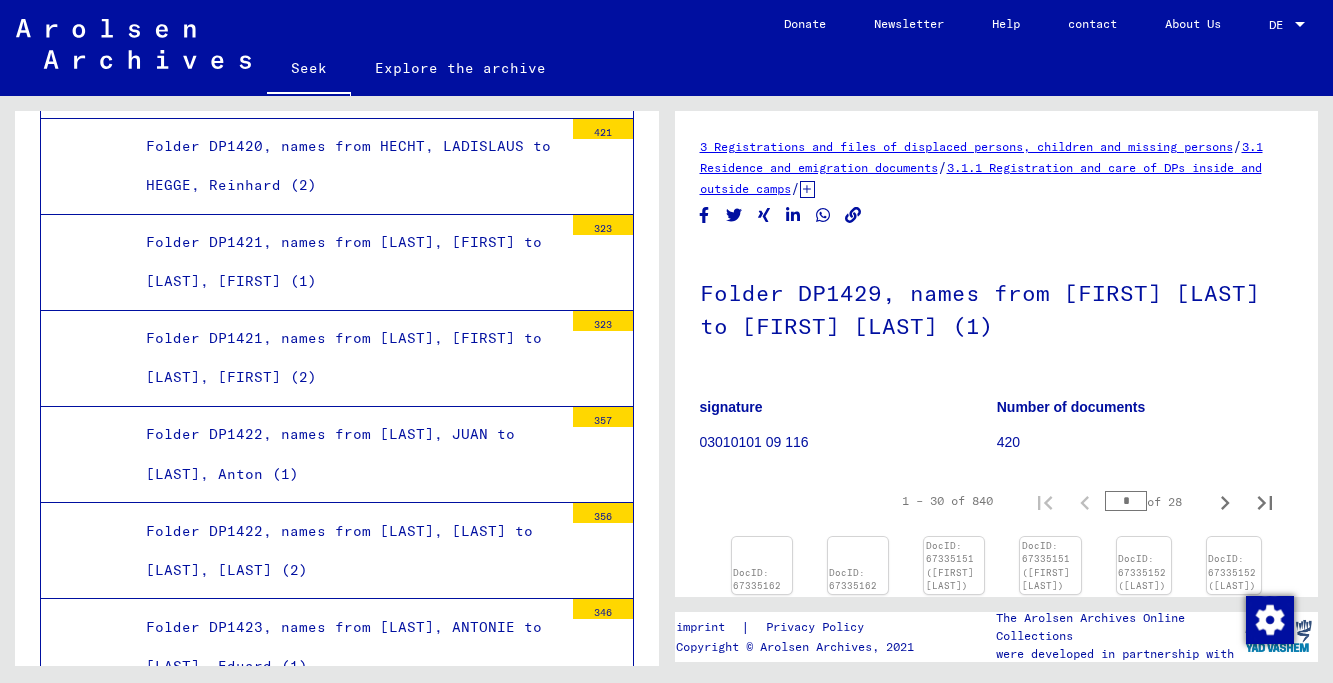 click on "Folder DP1428, names from HAJNUS, Josefa to HEISLER, Uldis (1)" at bounding box center (339, 1608) 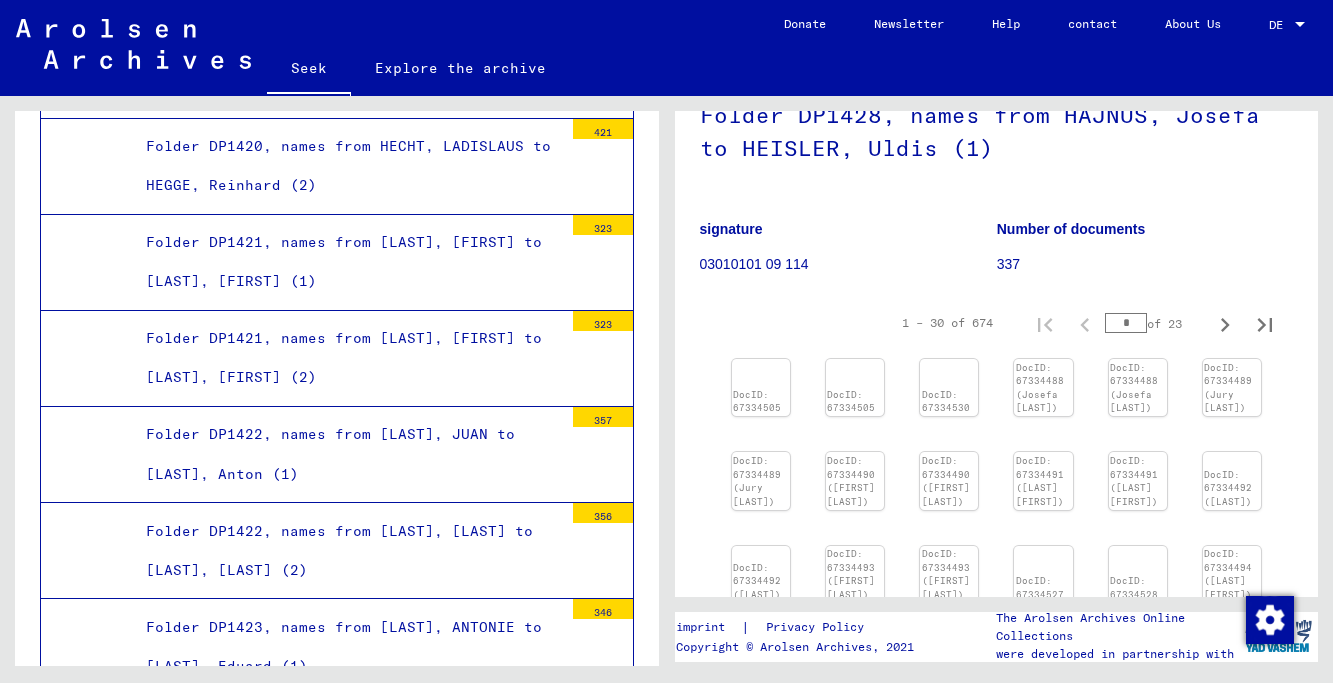 scroll, scrollTop: 183, scrollLeft: 0, axis: vertical 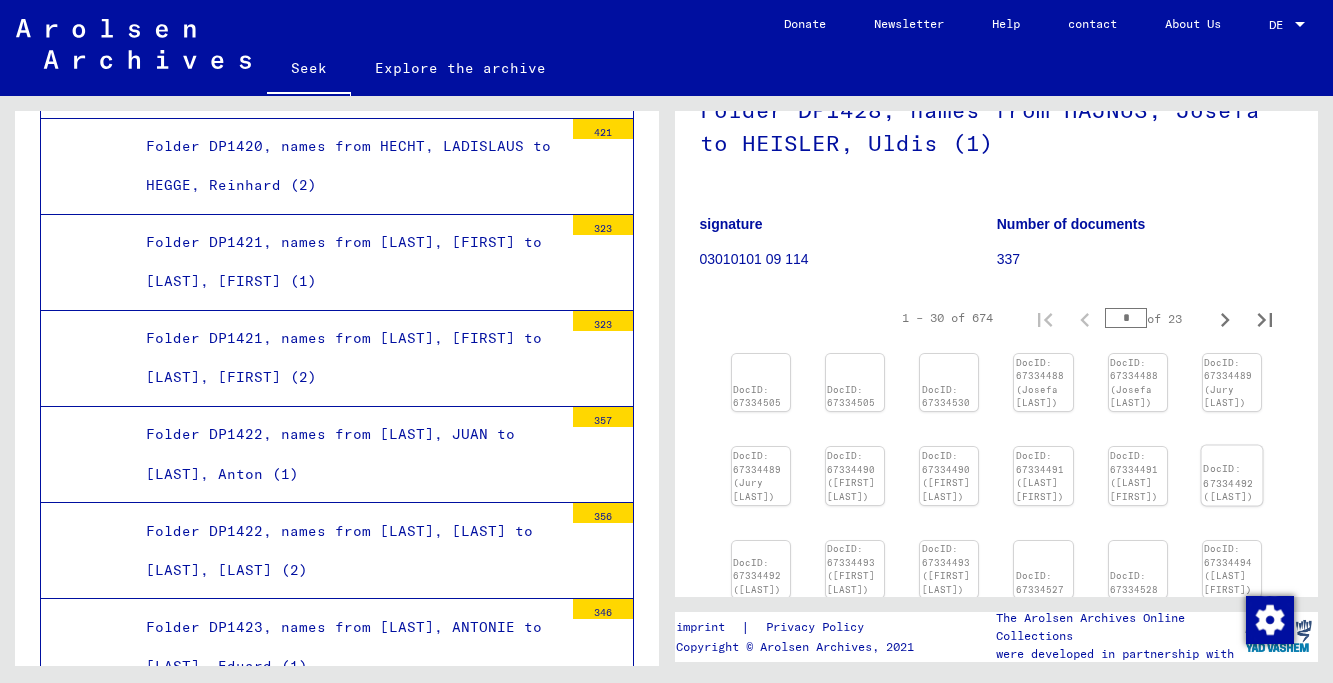 click at bounding box center [761, 354] 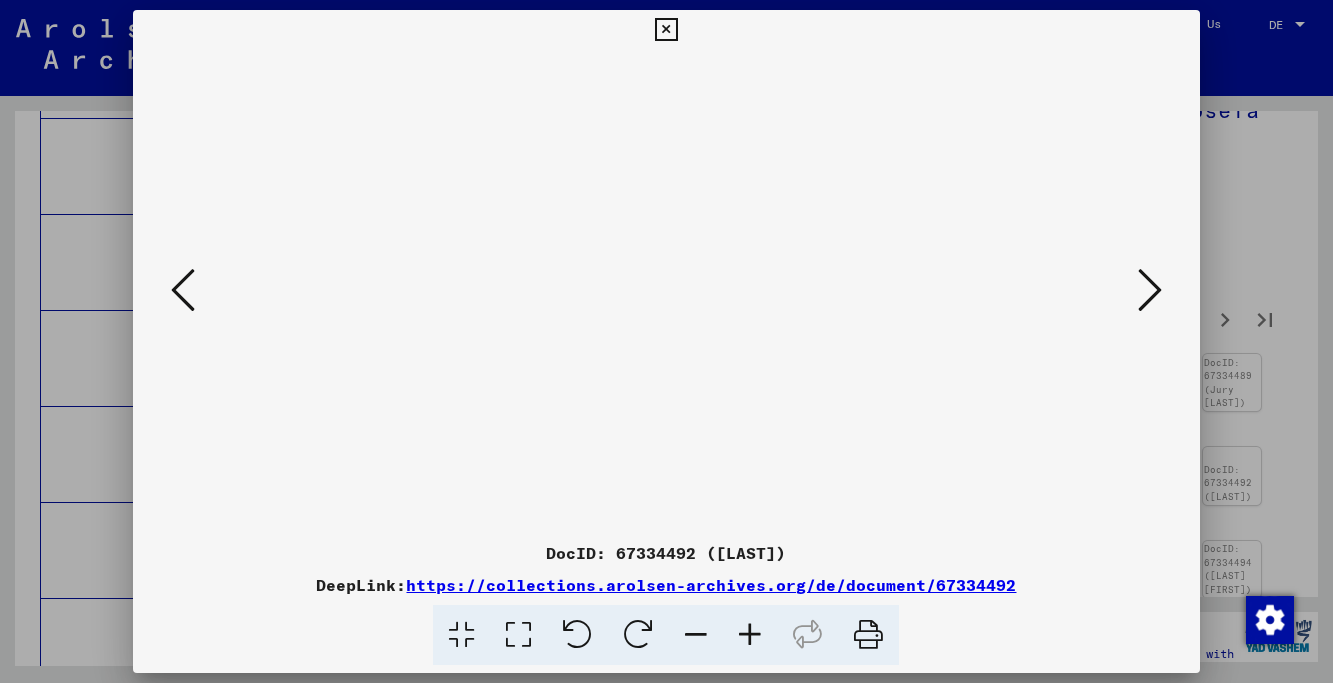 click at bounding box center (183, 290) 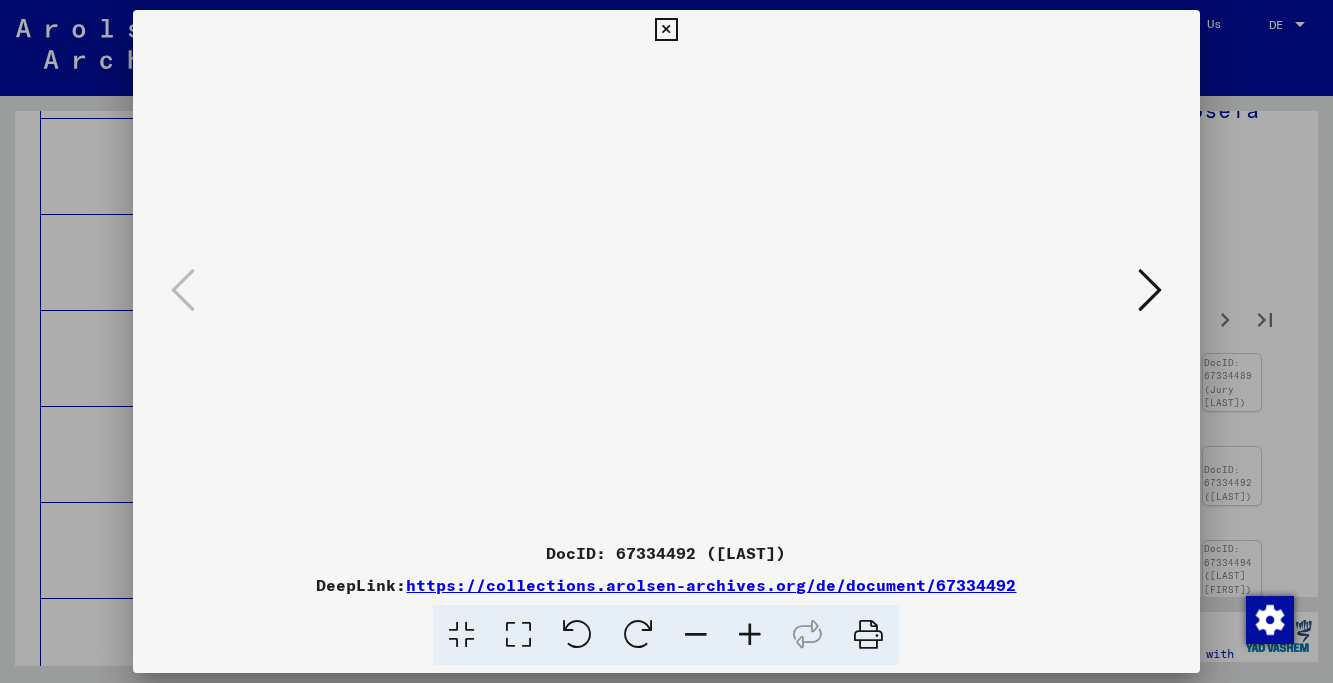 click at bounding box center [183, 290] 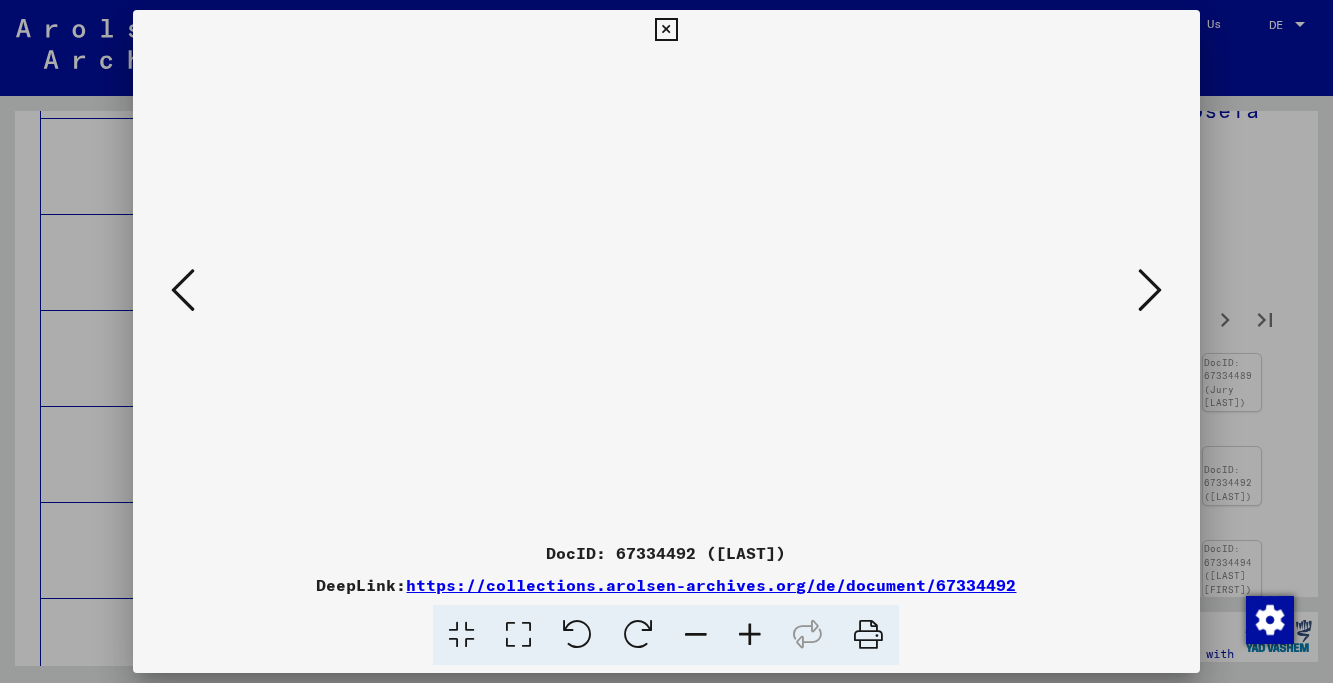 click at bounding box center [1150, 290] 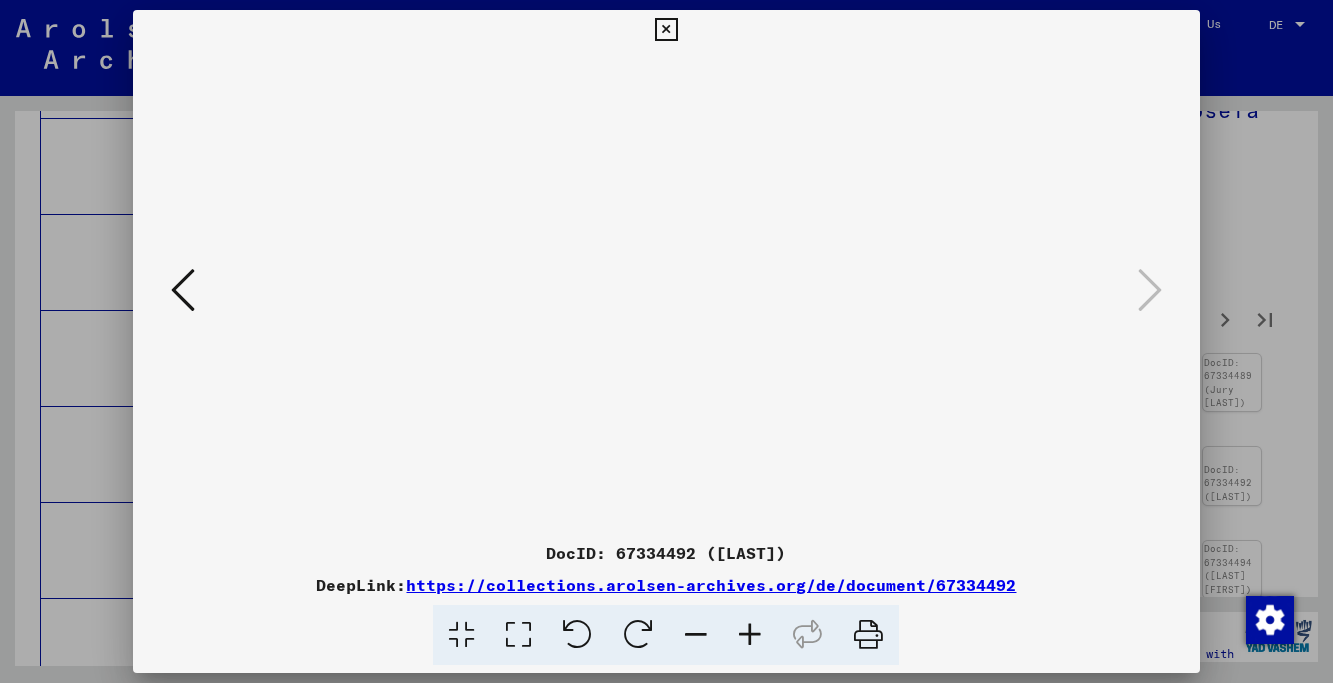 click at bounding box center (1150, 290) 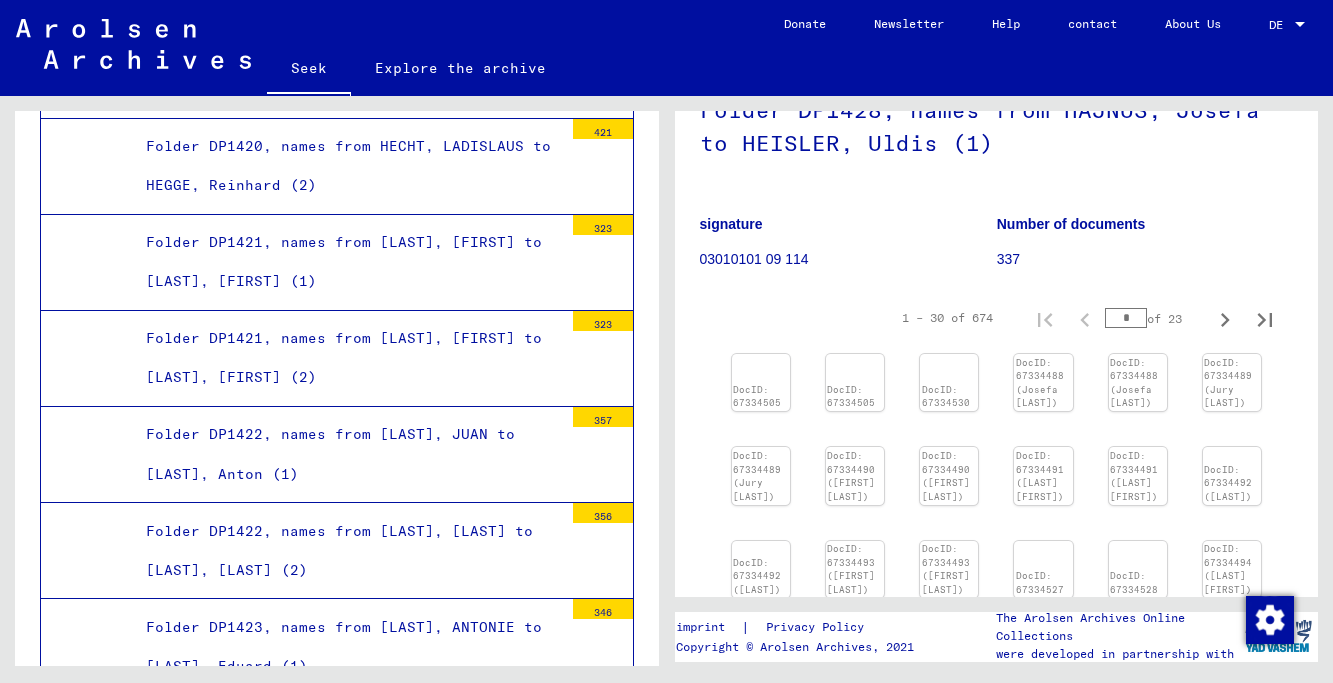 click on "Folder DP1428, names from [LAST], [FIRST] to [LAST], [FIRST] (2)" at bounding box center [347, 1706] 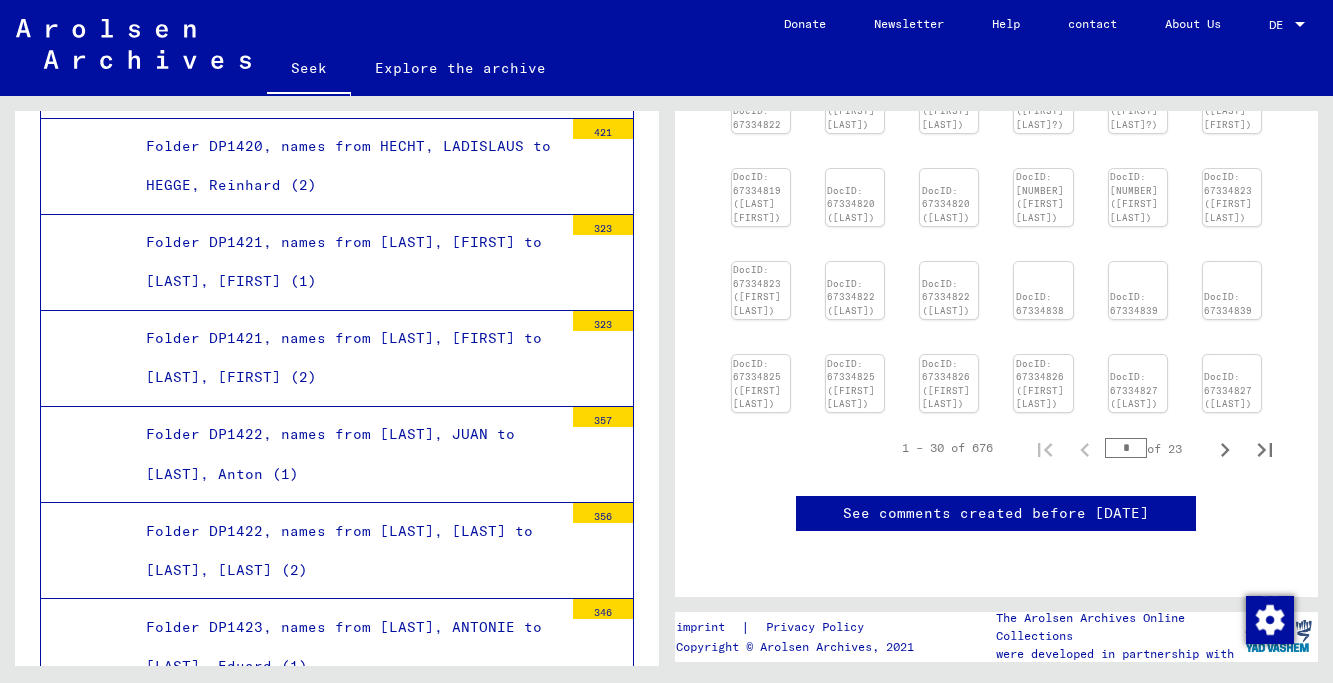 scroll, scrollTop: 828, scrollLeft: 0, axis: vertical 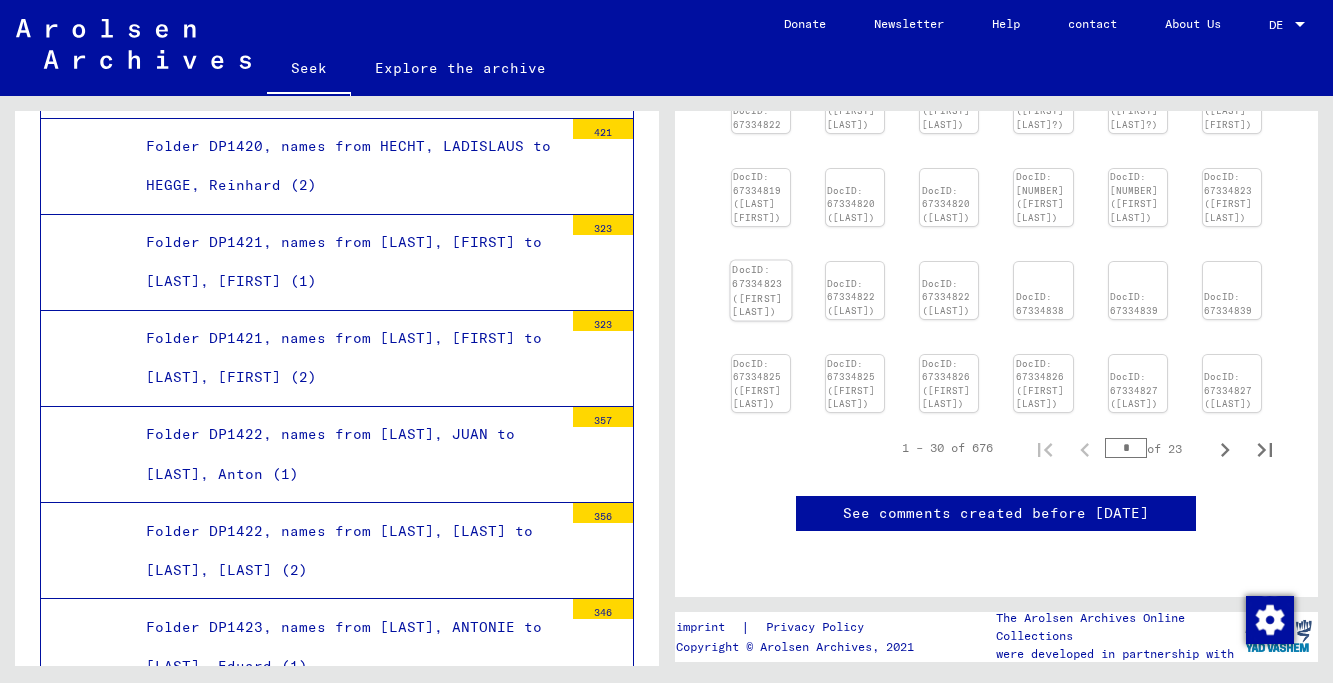 click on "DocID: 67334823 ([FIRST] [LAST])" at bounding box center [1228, 197] 